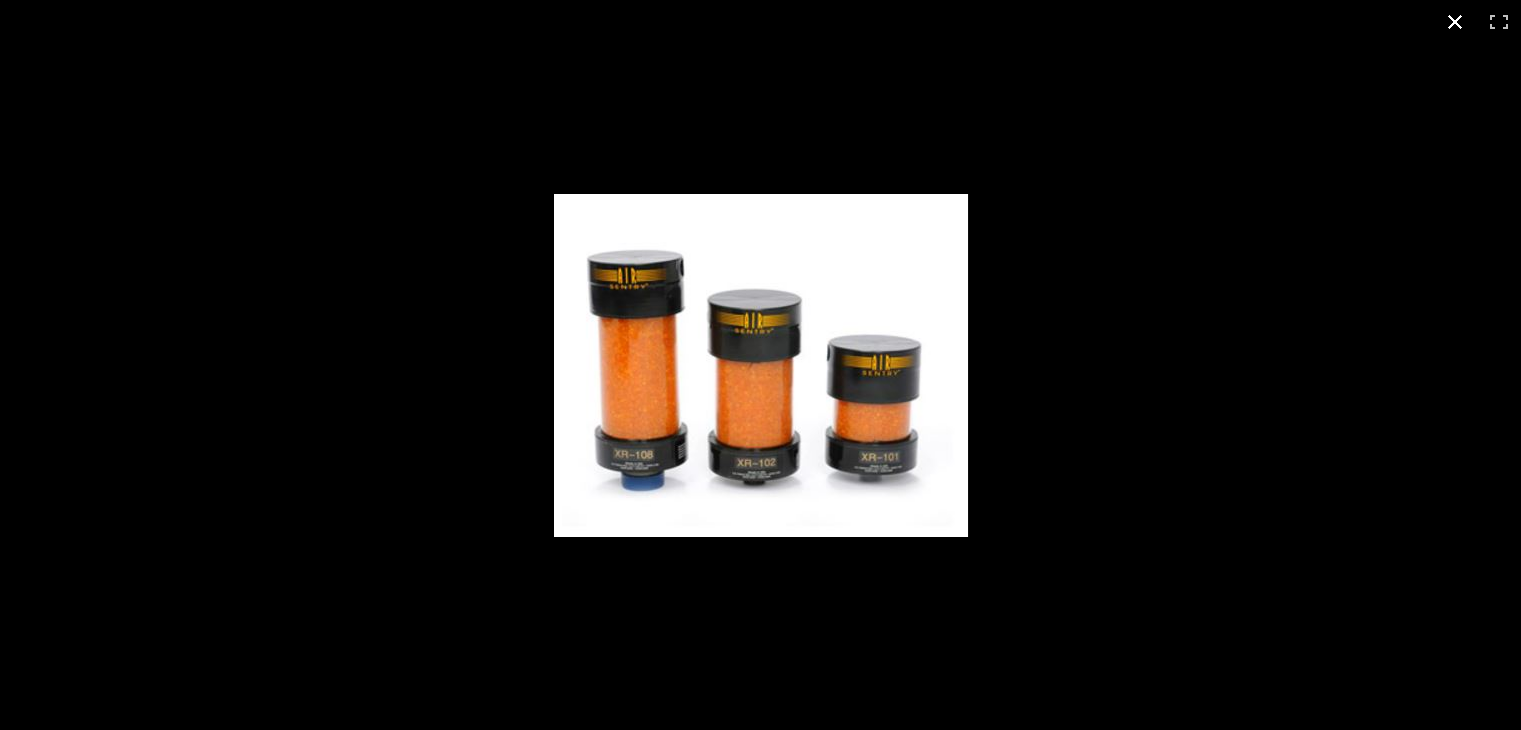 scroll, scrollTop: 0, scrollLeft: 0, axis: both 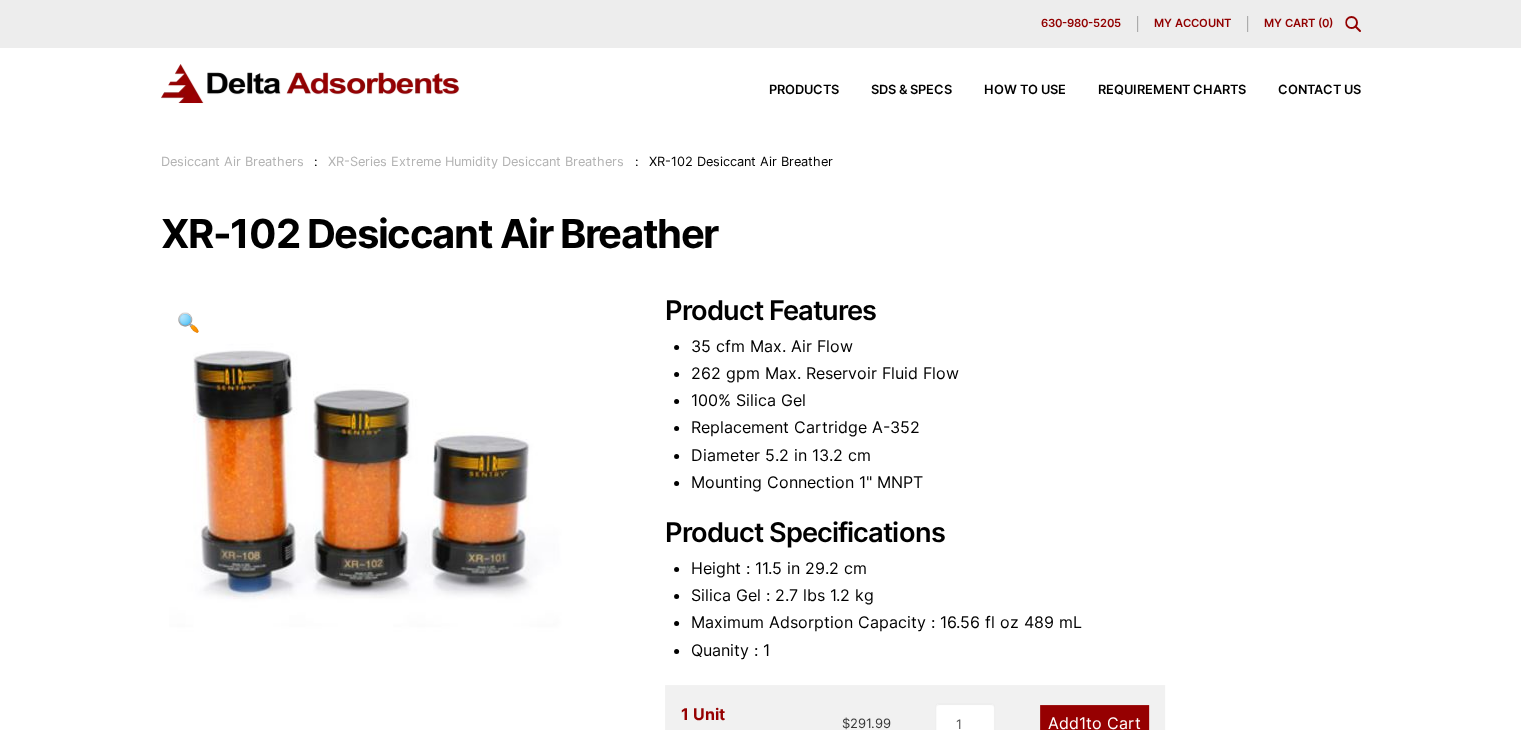 click on "Products SDS & SPECS How to Use Requirement Charts Contact Us" at bounding box center (760, 99) 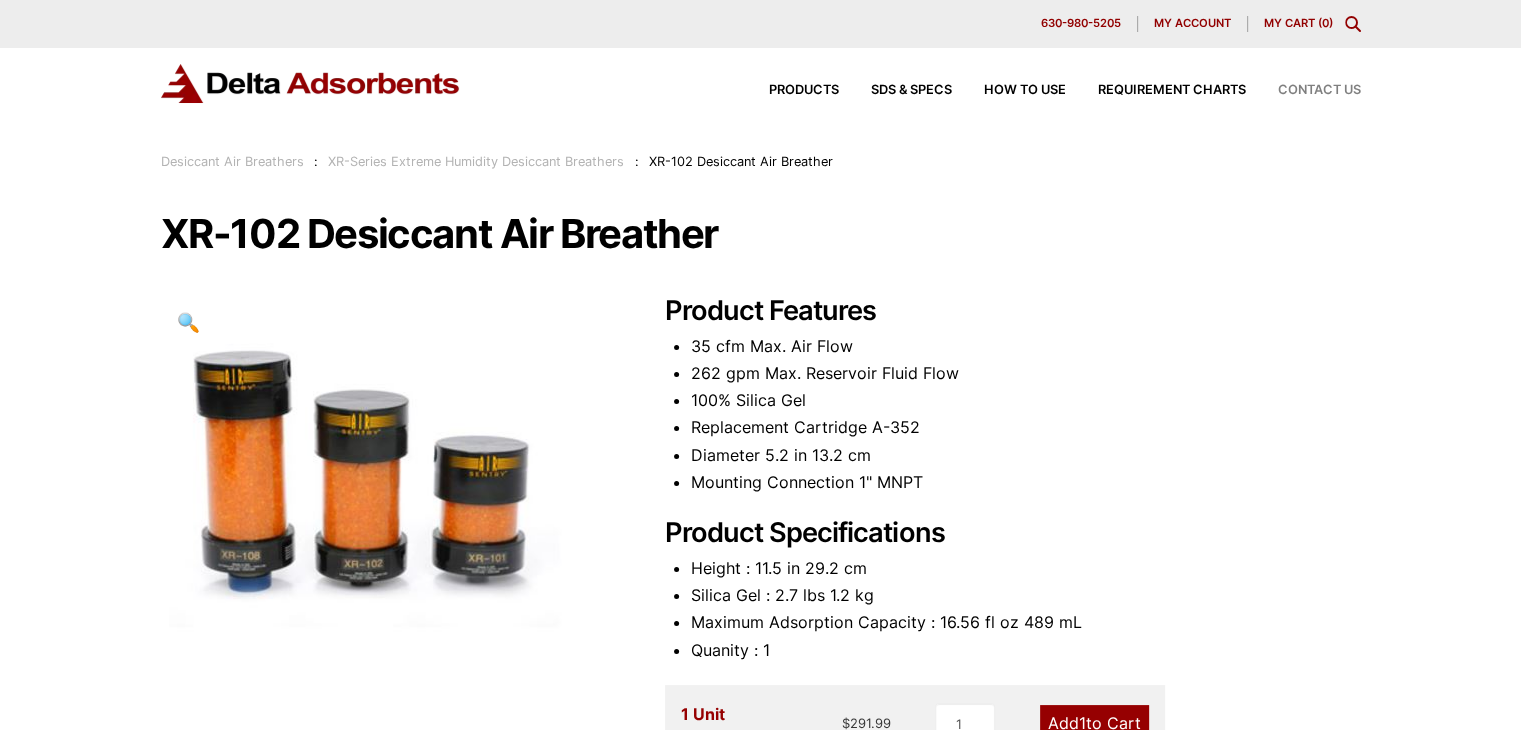 click on "Contact Us" at bounding box center [1319, 90] 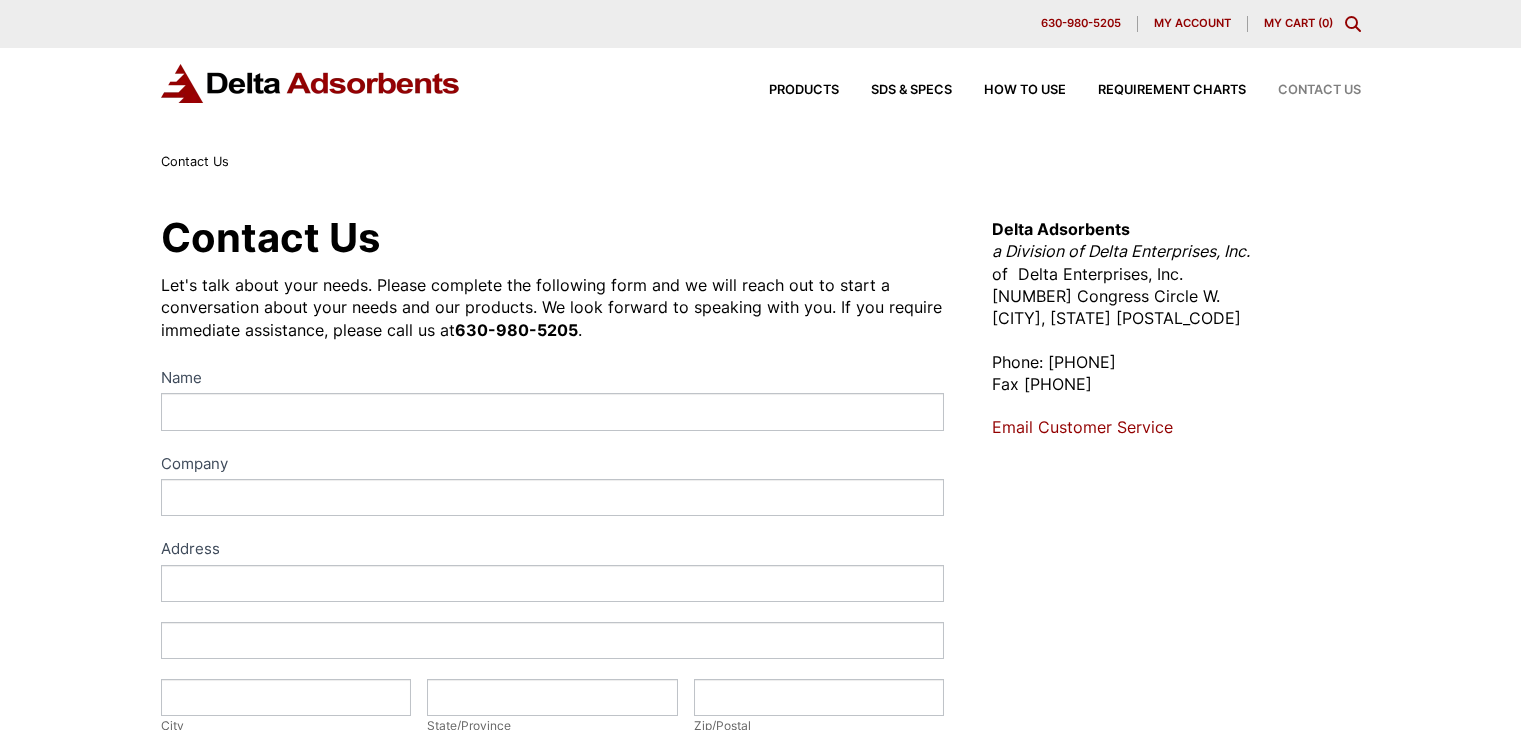 scroll, scrollTop: 0, scrollLeft: 0, axis: both 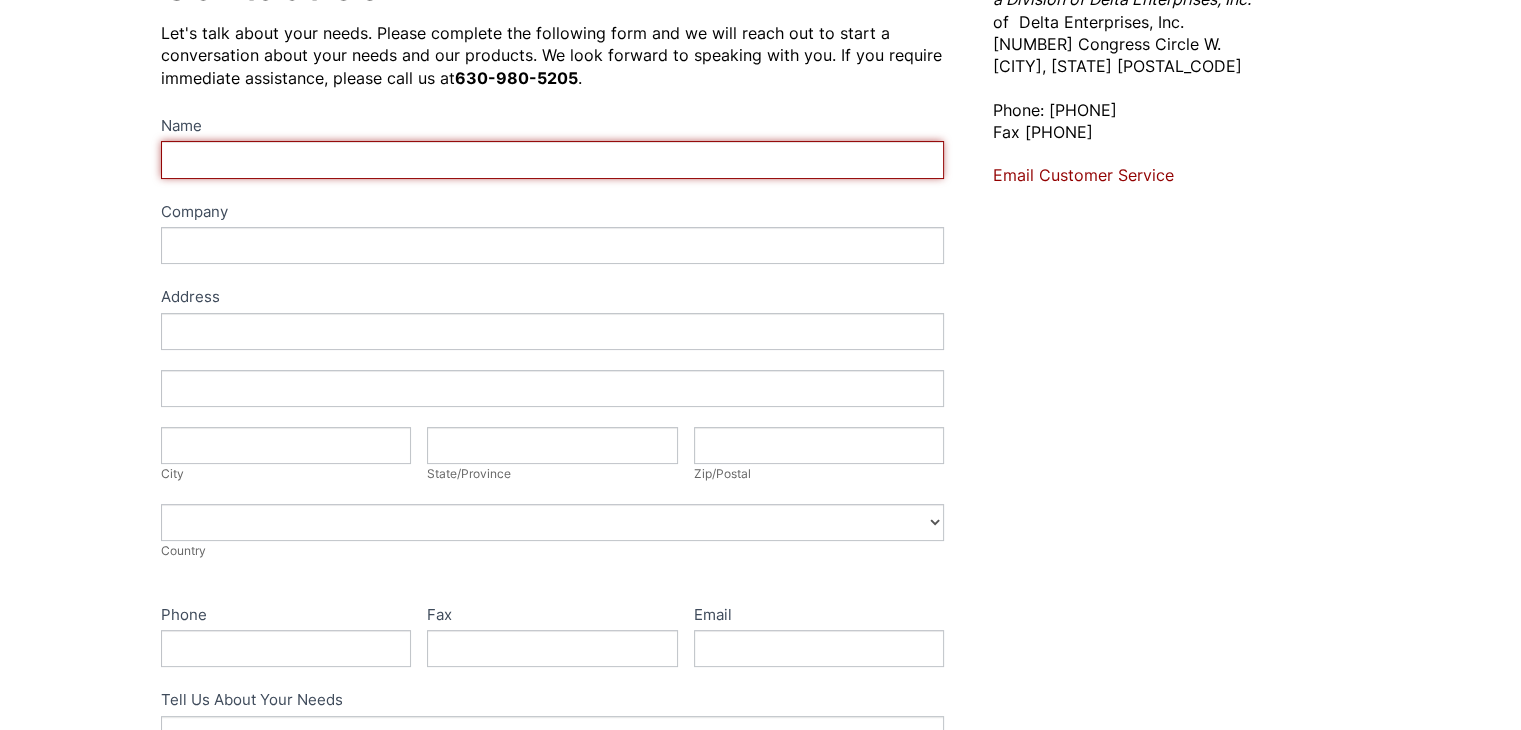 click on "Name" at bounding box center (553, 159) 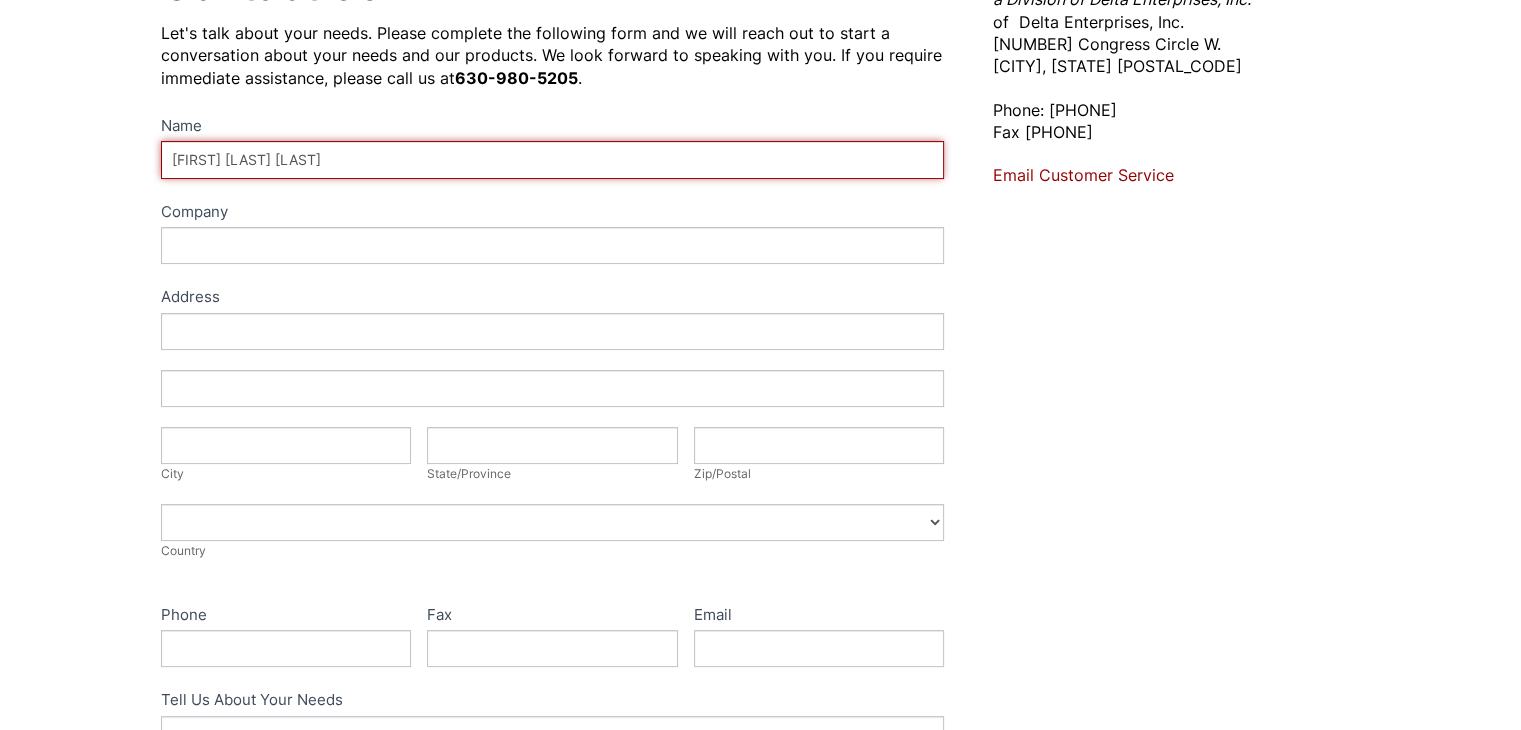 type on "[FIRST] [LAST] [LAST]" 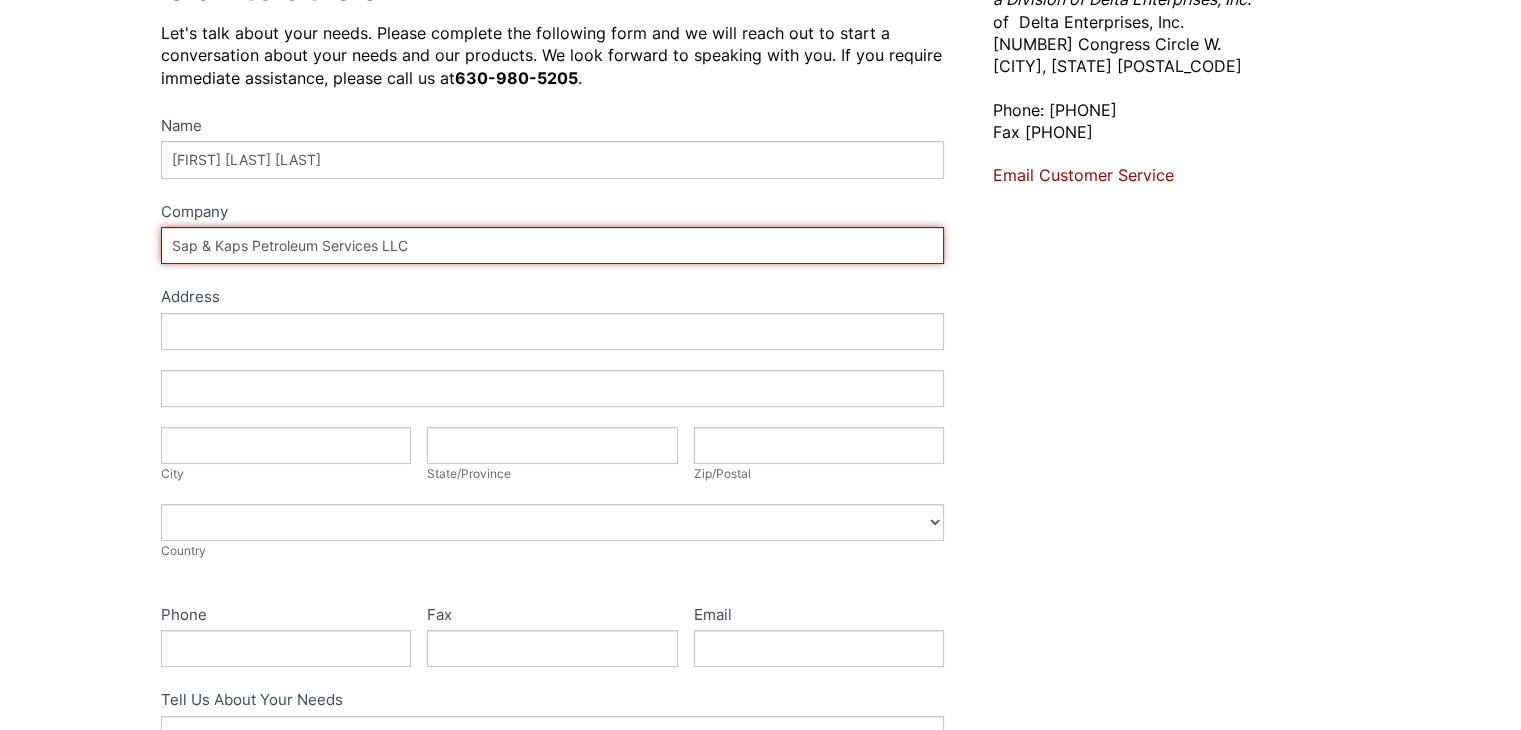 type on "Sap & Kaps Petroleum Services LLC" 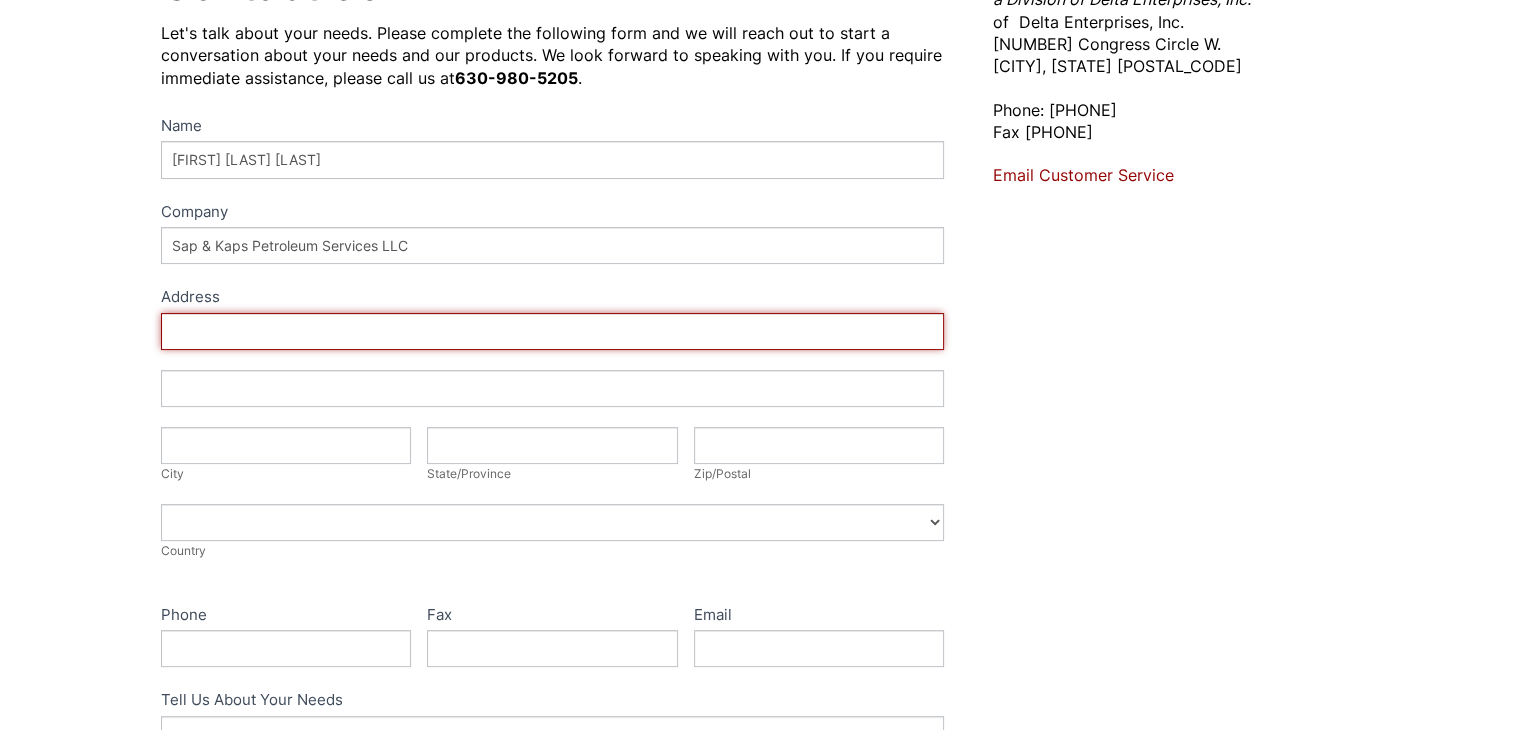 click on "Address" at bounding box center [553, 331] 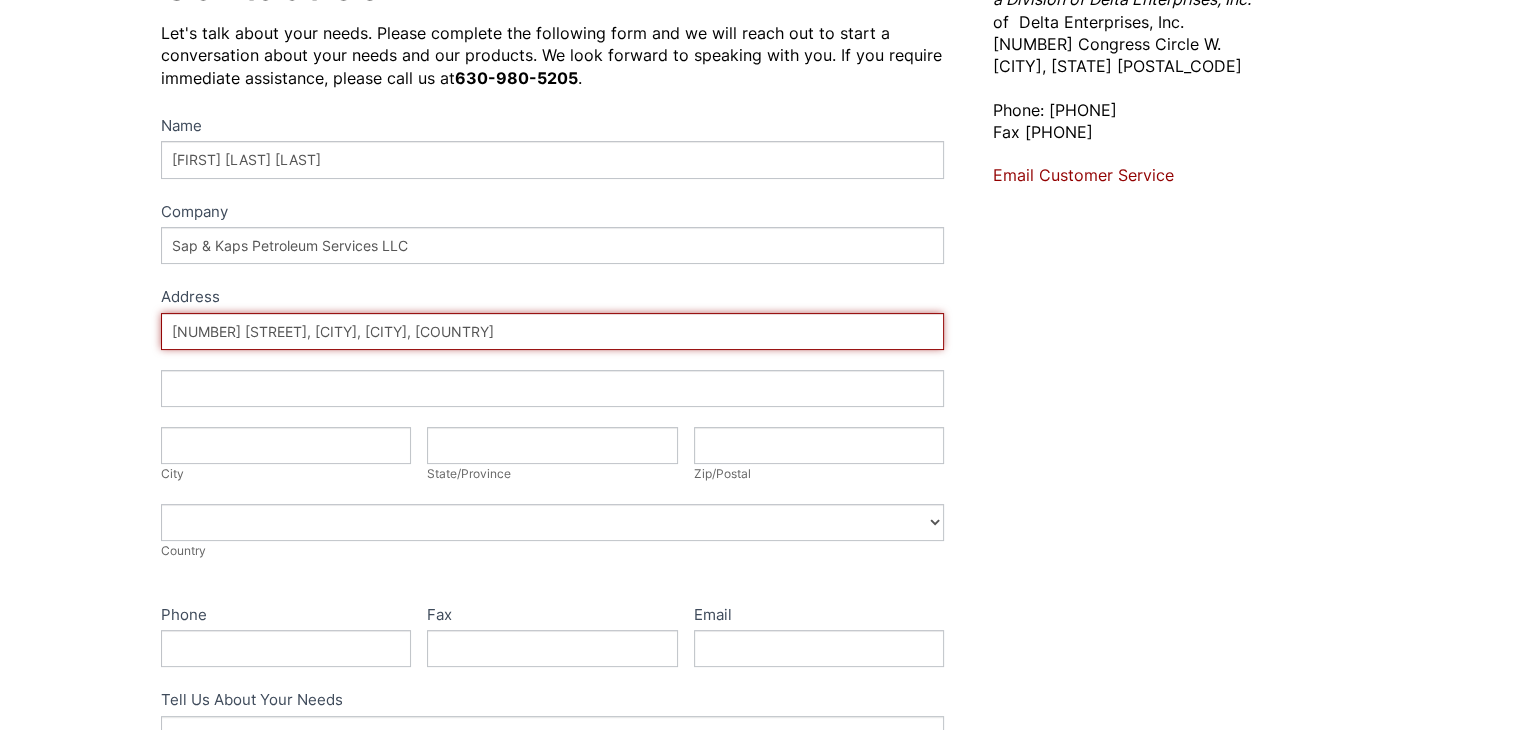 drag, startPoint x: 301, startPoint y: 334, endPoint x: 75, endPoint y: 324, distance: 226.22113 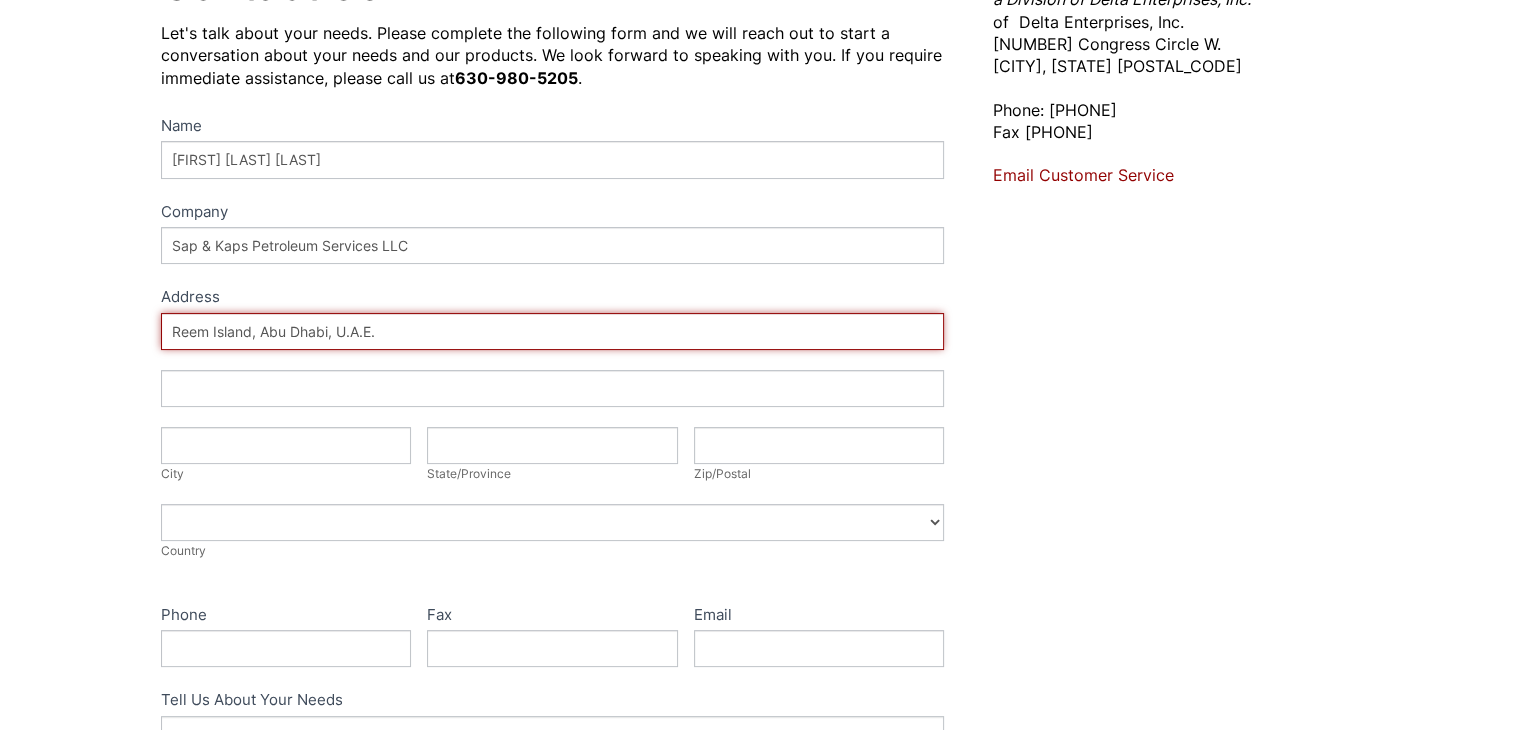 type on "Reem Island, Abu Dhabi, U.A.E." 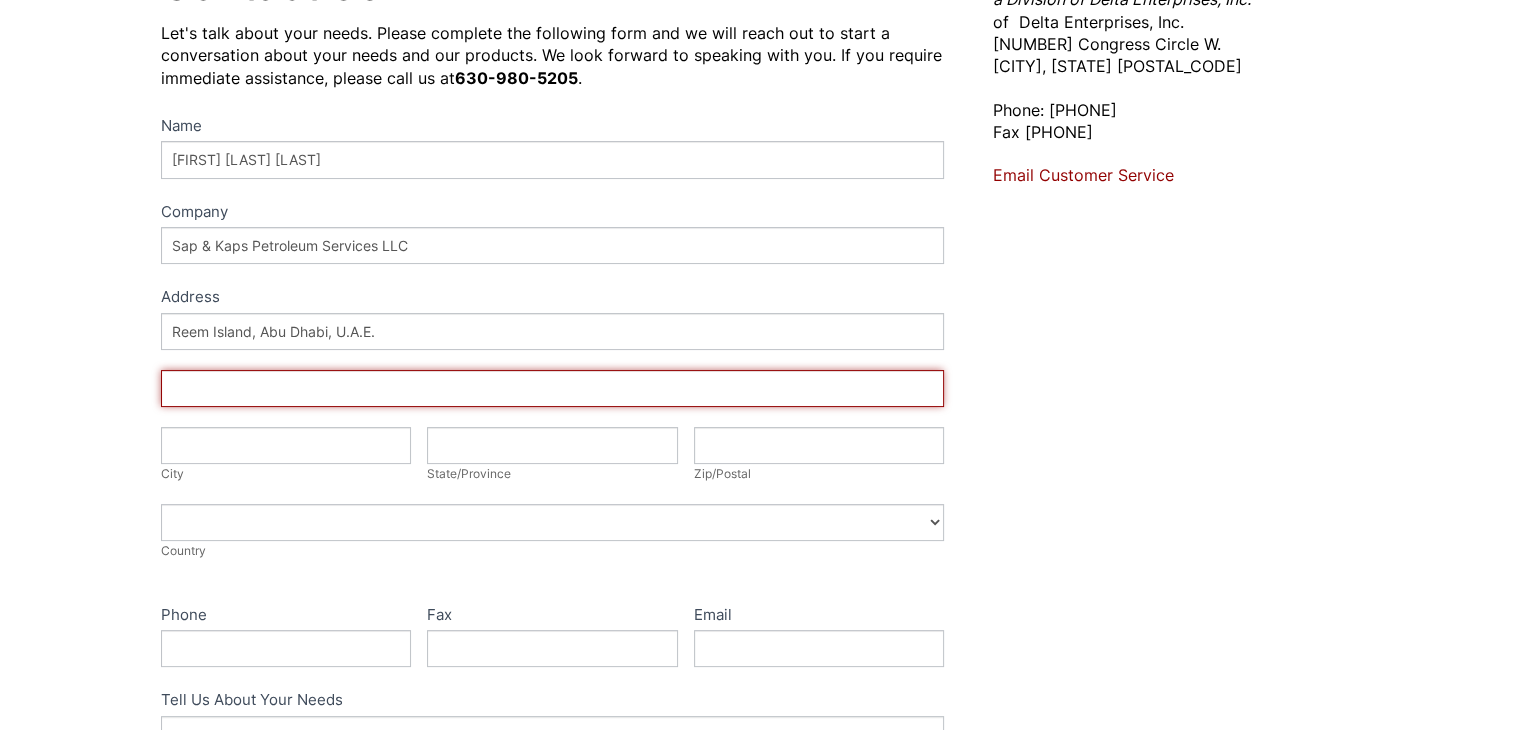 click on "Address" at bounding box center [553, 388] 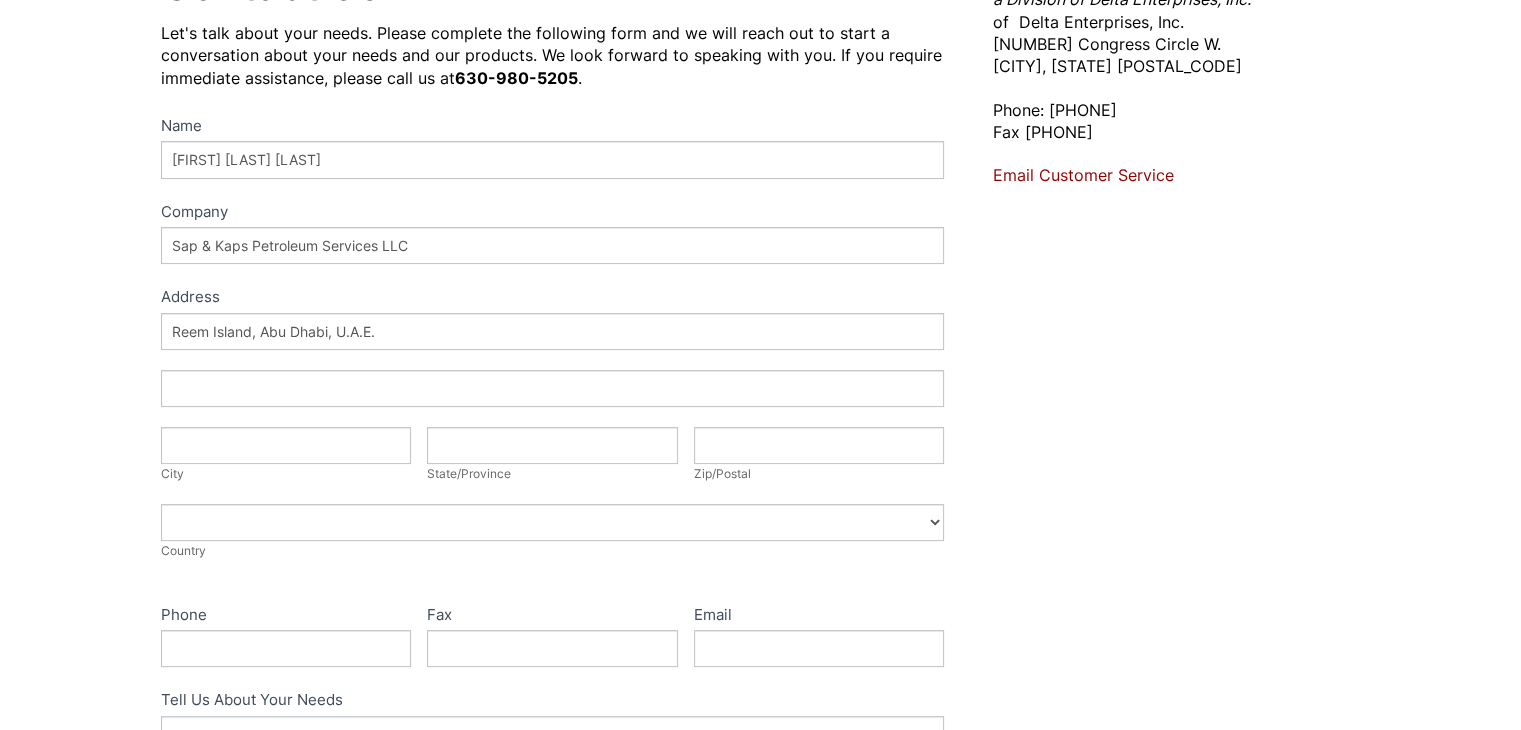 click on "Address Reem Island, [CITY], [COUNTRY] Address City City State/Province State/Province Zip/Postal Zip/Postal Country Afghanistan Aland Islands Albania Algeria American Samoa Andorra Angola Anguilla Antarctica Antigua and Barbuda Argentina Armenia Aruba Australia Austria Azerbaijan Bahamas Bahrain Bangladesh Barbados Belarus Belgium Belize Benin Bermuda Bhutan Bolivia Bonaire, Sint Eustatius and Saba Bosnia and Herzegovina Botswana Bouvet Island Brazil British Indian Ocean Territory Brunei Bulgaria Burkina Faso Burundi Côte d'Ivoire Cambodia Cameroon Canada Cape Verde Cayman Islands Central African Republic Chad Chile China Christmas Island Cocos (Keeling) Islands Colombia Comoros Congo Cook Islands Costa Rica Croatia Cuba Curacao Cyprus Czech Republic Denmark Djibouti Dominica Dominican Republic East Timor Ecuador Egypt El Salvador Equatorial Guinea Eritrea Estonia Ethiopia Faroe Islands Fiji" at bounding box center (553, 447) 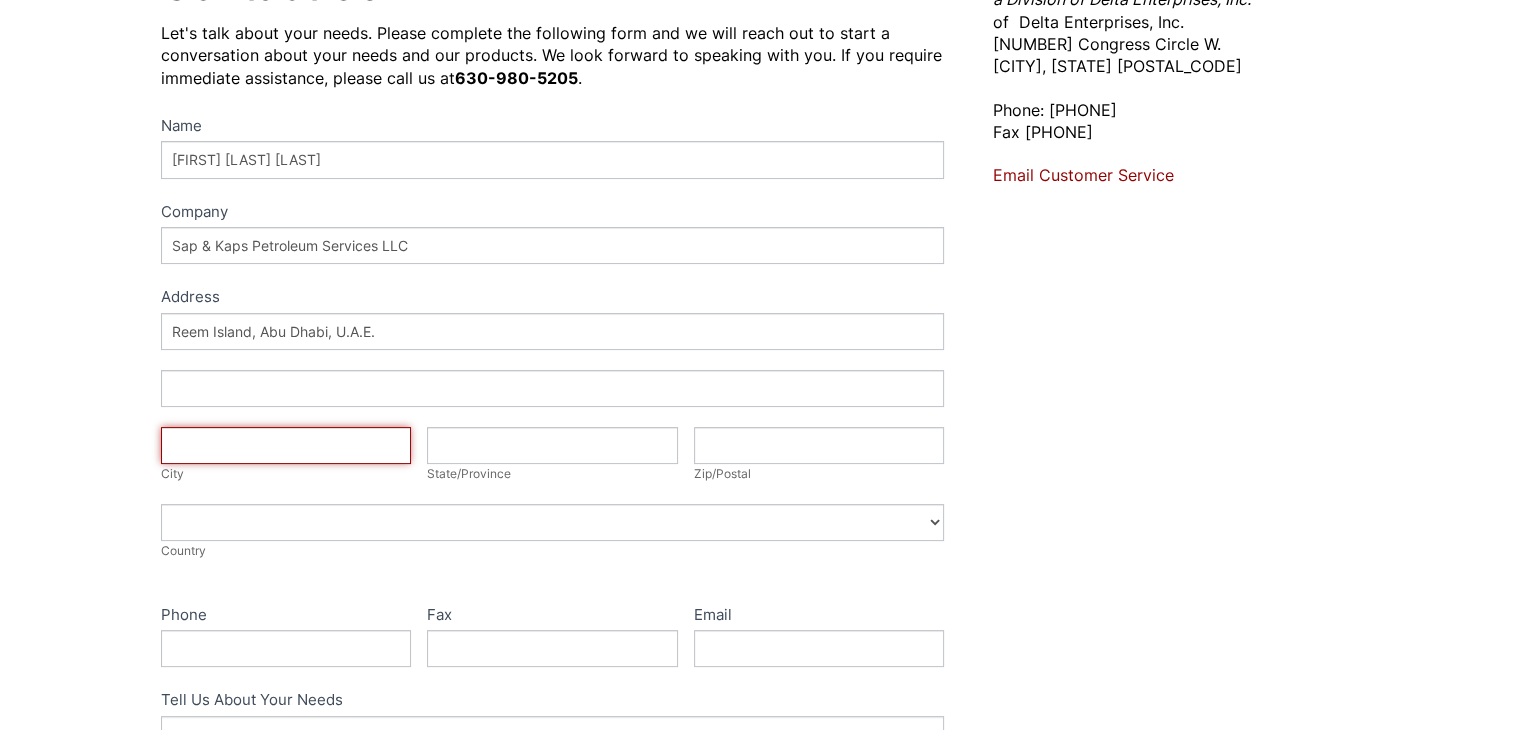 click on "City" at bounding box center (286, 445) 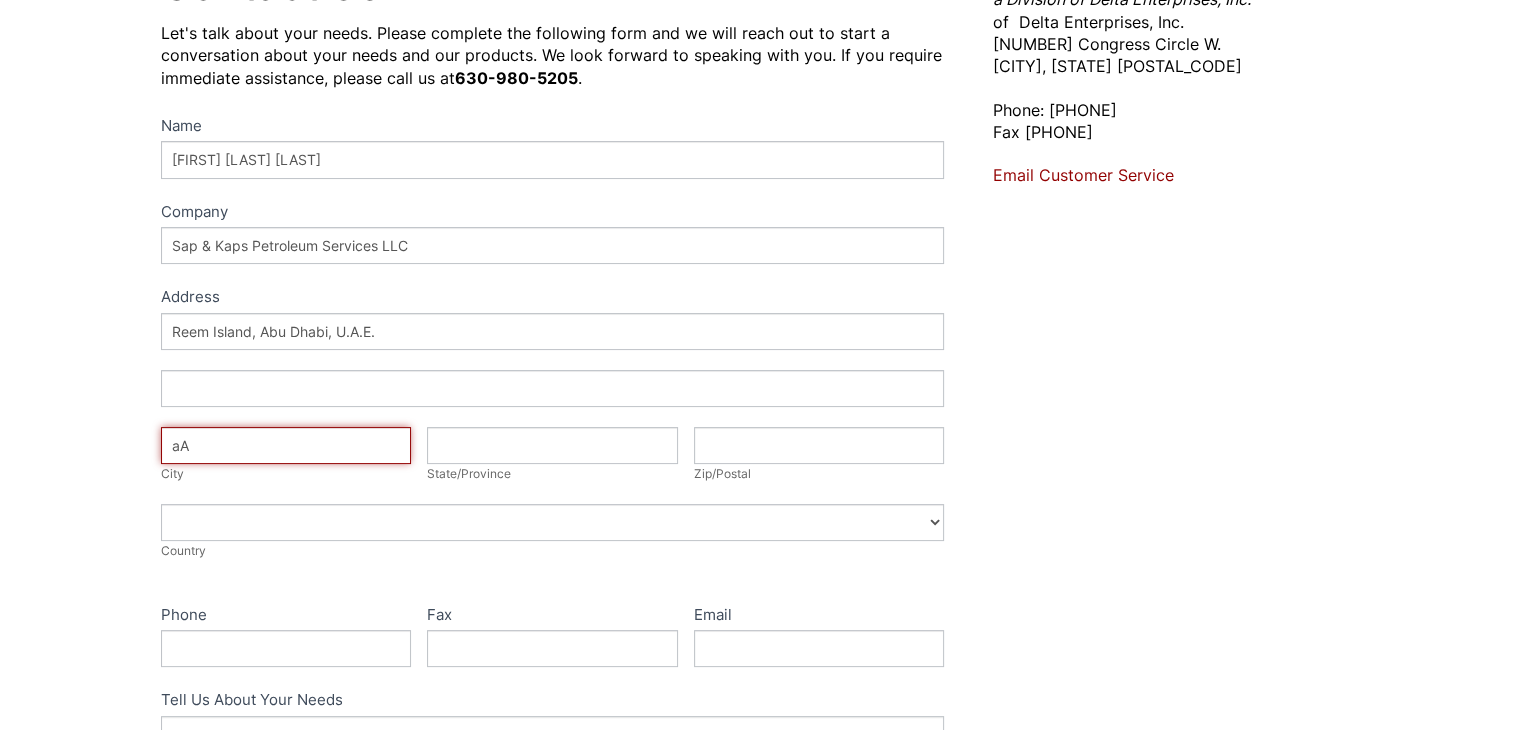 type on "a" 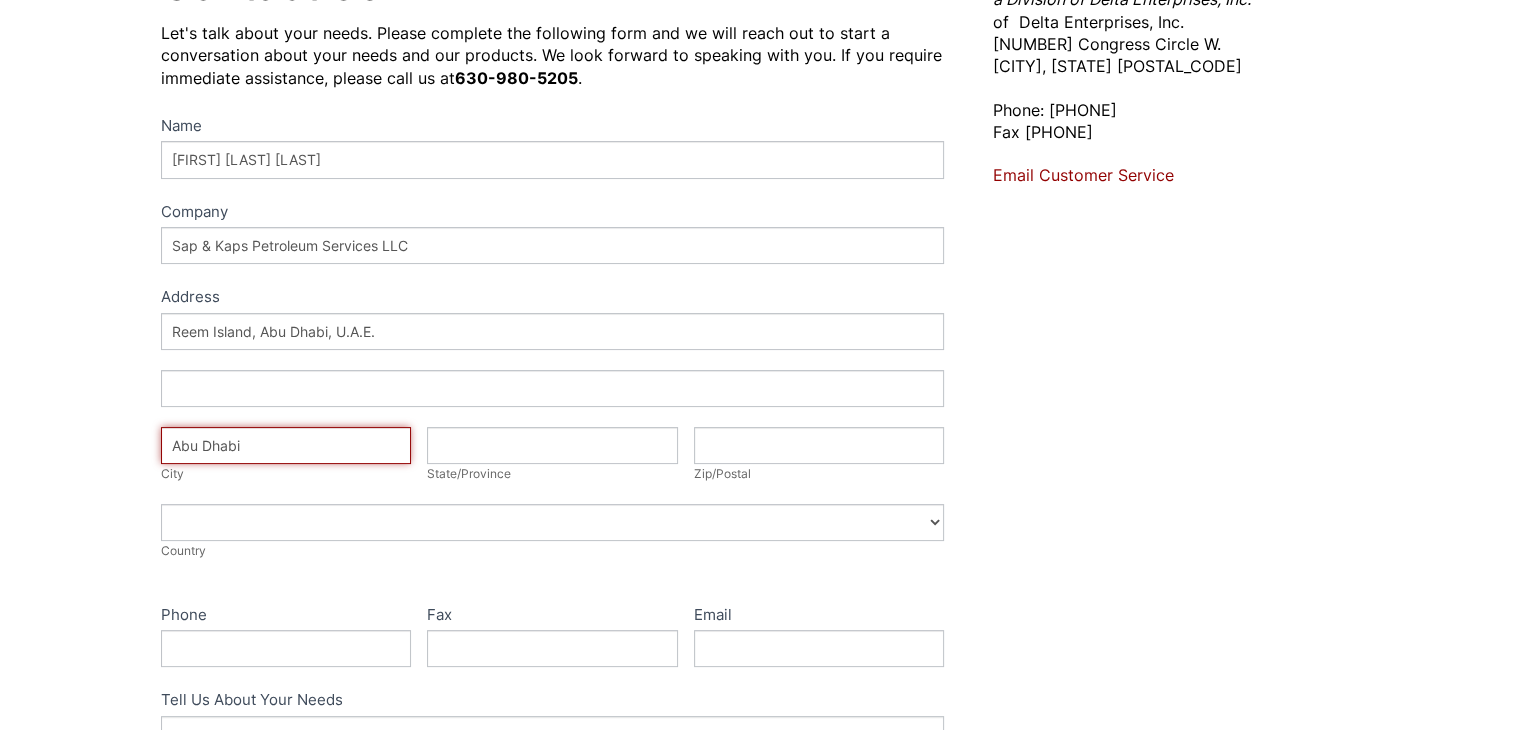 type on "Abu Dhabi" 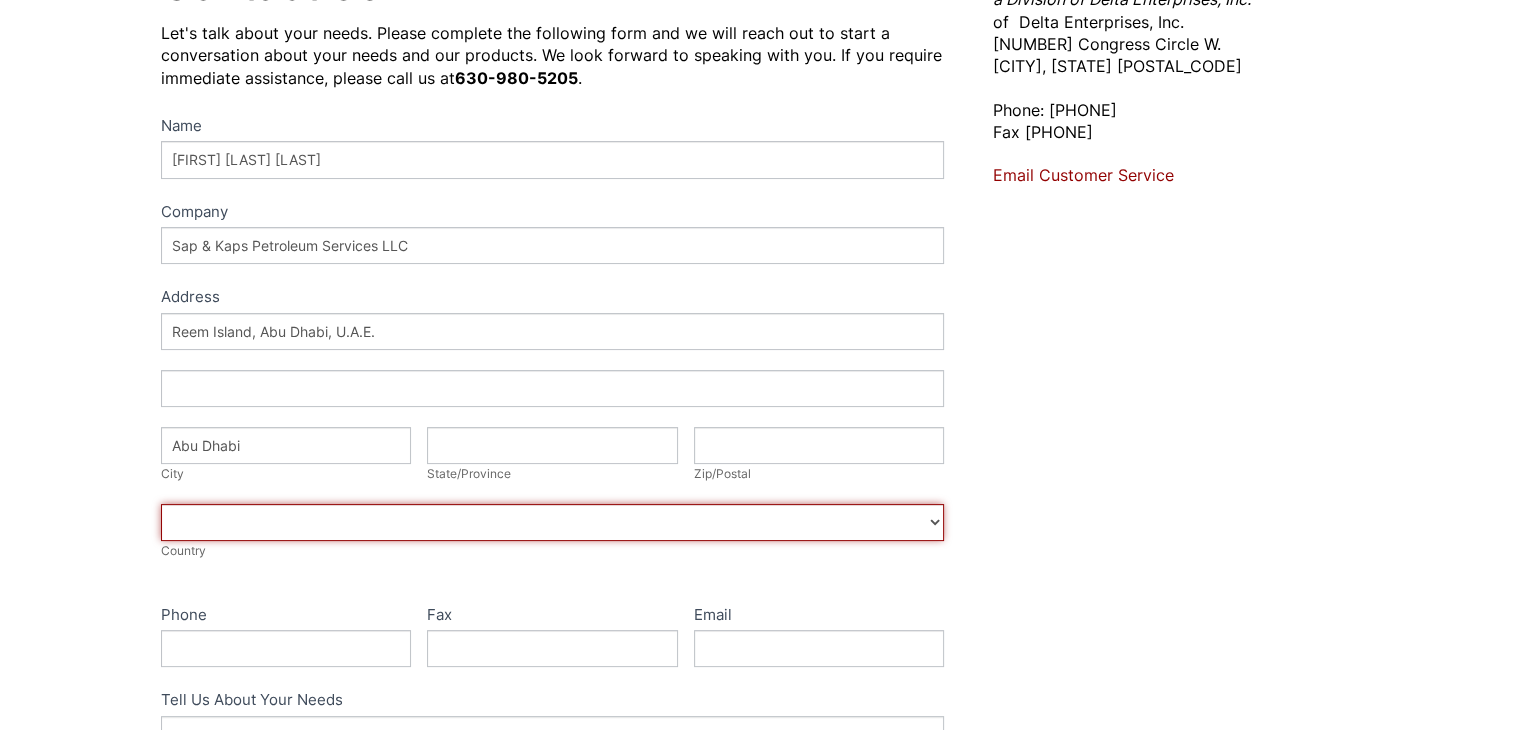 click on "[COUNTRY] Afghanistan Aland Islands Albania Algeria American Samoa Andorra Angola Anguilla Antarctica Antigua and Barbuda Argentina Armenia Aruba Australia Austria Azerbaijan Bahamas Bahrain Bangladesh Barbados Belarus Belgium Belize Benin Bermuda Bhutan Bolivia Bonaire, Sint Eustatius and Saba Bosnia and Herzegovina Botswana Bouvet Island Brazil British Indian Ocean Territory Brunei Bulgaria Burkina Faso Burundi Côte d'Ivoire Cambodia Cameroon Canada Cape Verde Cayman Islands Central African Republic Chad Chile China Christmas Island Cocos (Keeling) Islands Colombia Comoros Congo Cook Islands Costa Rica Croatia Cuba Curacao Cyprus Czech Republic Denmark Djibouti Dominica Dominican Republic East Timor Ecuador Egypt El Salvador Equatorial Guinea Eritrea Estonia Ethiopia Falkland Islands (Malvinas) Faroe Islands Fiji Finland France French Guiana French Polynesia French Southern Territories Gabon Gambia Georgia Germany Ghana Gibraltar Greece Greenland Grenada Guadeloupe Guam Guatemala Guernsey Guinea" at bounding box center (553, 522) 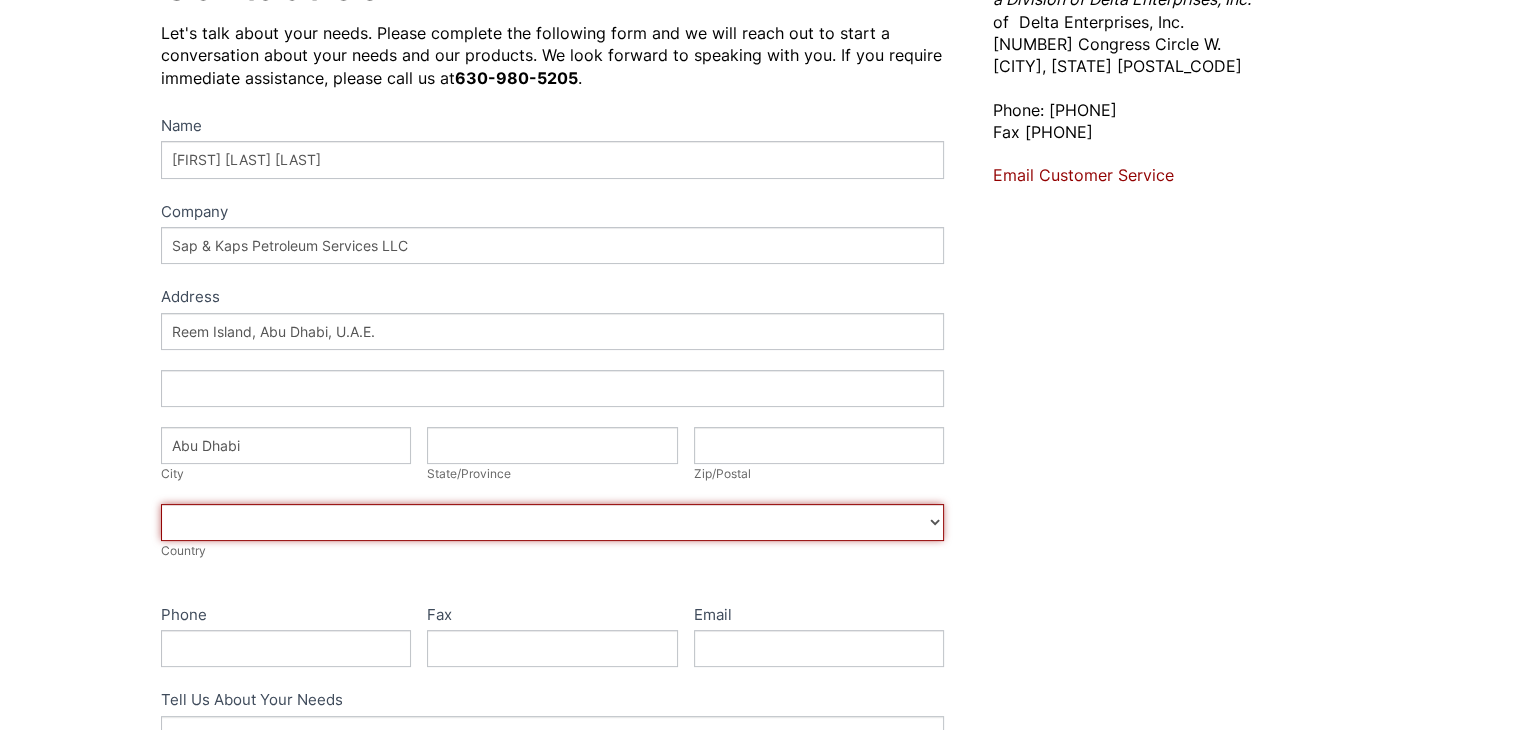 select on "[COUNTRY]" 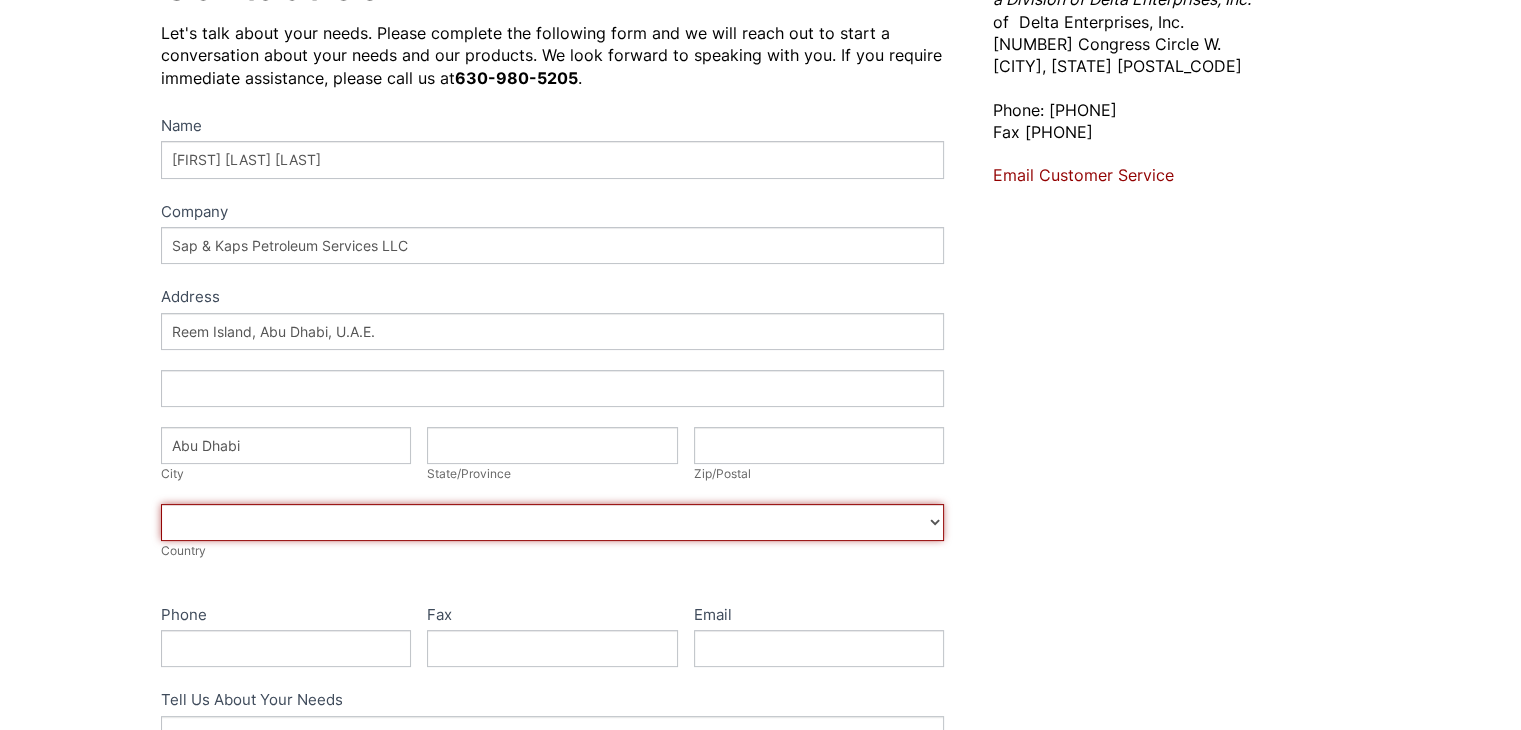 click on "[COUNTRY] Afghanistan Aland Islands Albania Algeria American Samoa Andorra Angola Anguilla Antarctica Antigua and Barbuda Argentina Armenia Aruba Australia Austria Azerbaijan Bahamas Bahrain Bangladesh Barbados Belarus Belgium Belize Benin Bermuda Bhutan Bolivia Bonaire, Sint Eustatius and Saba Bosnia and Herzegovina Botswana Bouvet Island Brazil British Indian Ocean Territory Brunei Bulgaria Burkina Faso Burundi Côte d'Ivoire Cambodia Cameroon Canada Cape Verde Cayman Islands Central African Republic Chad Chile China Christmas Island Cocos (Keeling) Islands Colombia Comoros Congo Cook Islands Costa Rica Croatia Cuba Curacao Cyprus Czech Republic Denmark Djibouti Dominica Dominican Republic East Timor Ecuador Egypt El Salvador Equatorial Guinea Eritrea Estonia Ethiopia Falkland Islands (Malvinas) Faroe Islands Fiji Finland France French Guiana French Polynesia French Southern Territories Gabon Gambia Georgia Germany Ghana Gibraltar Greece Greenland Grenada Guadeloupe Guam Guatemala Guernsey Guinea" at bounding box center [553, 522] 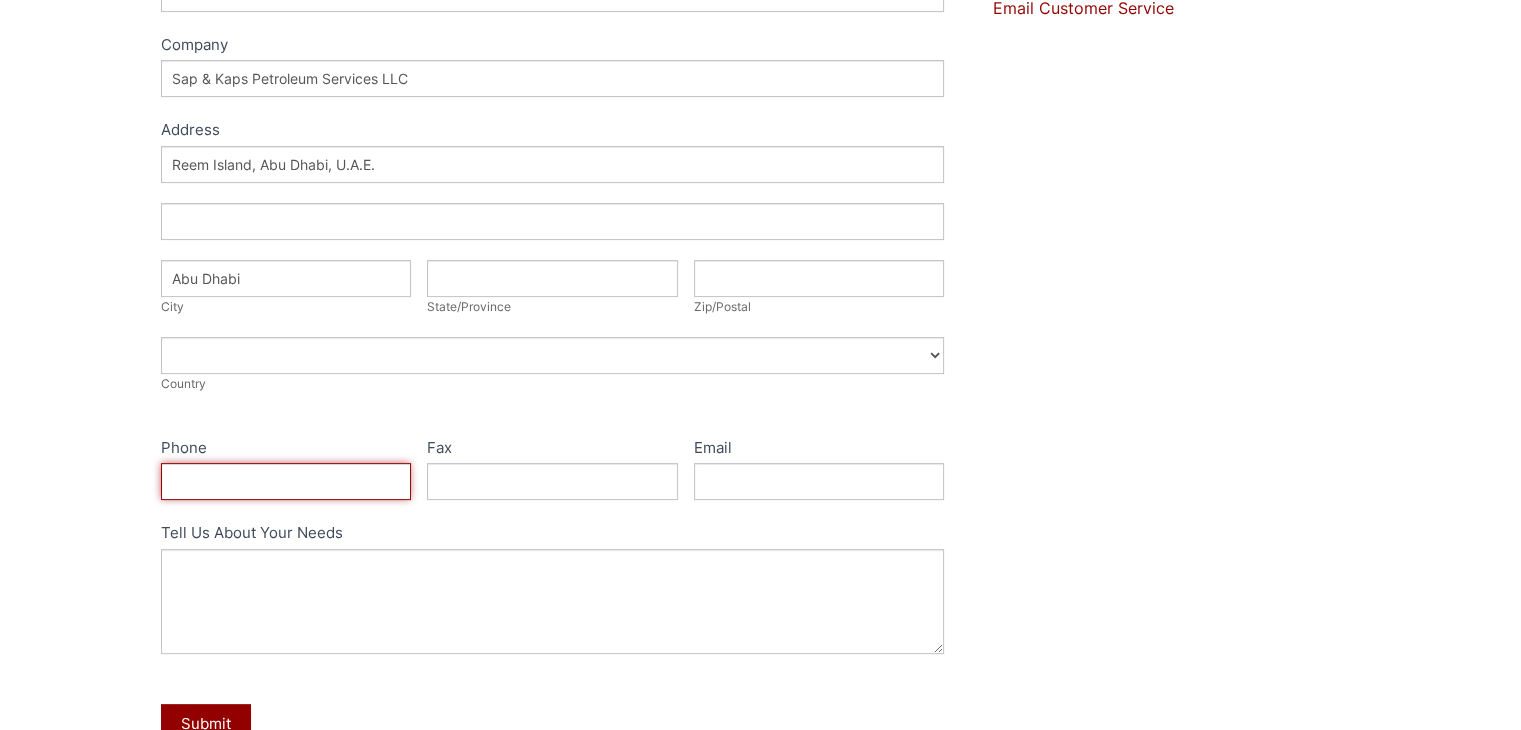 click on "Phone" at bounding box center (286, 481) 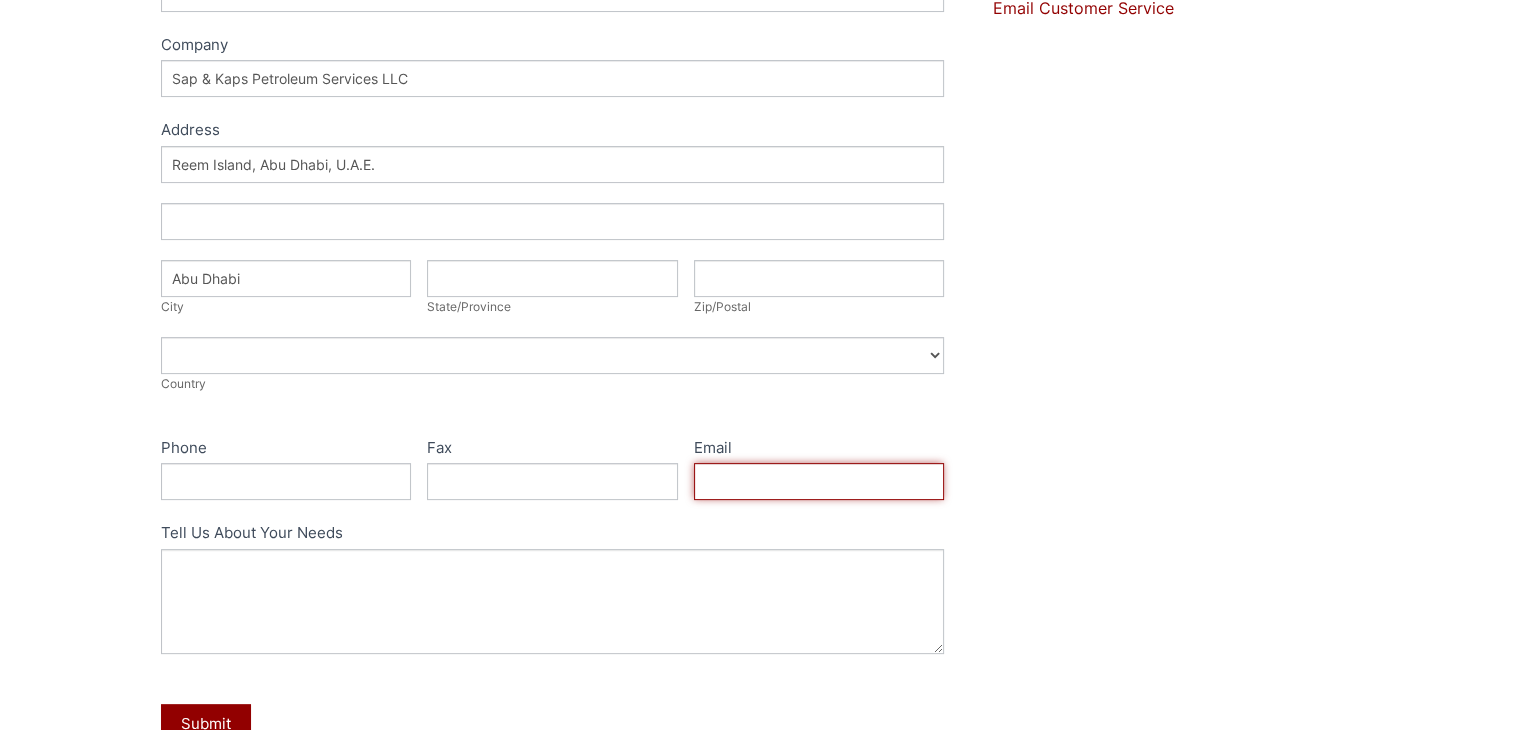 click on "Email" at bounding box center [819, 481] 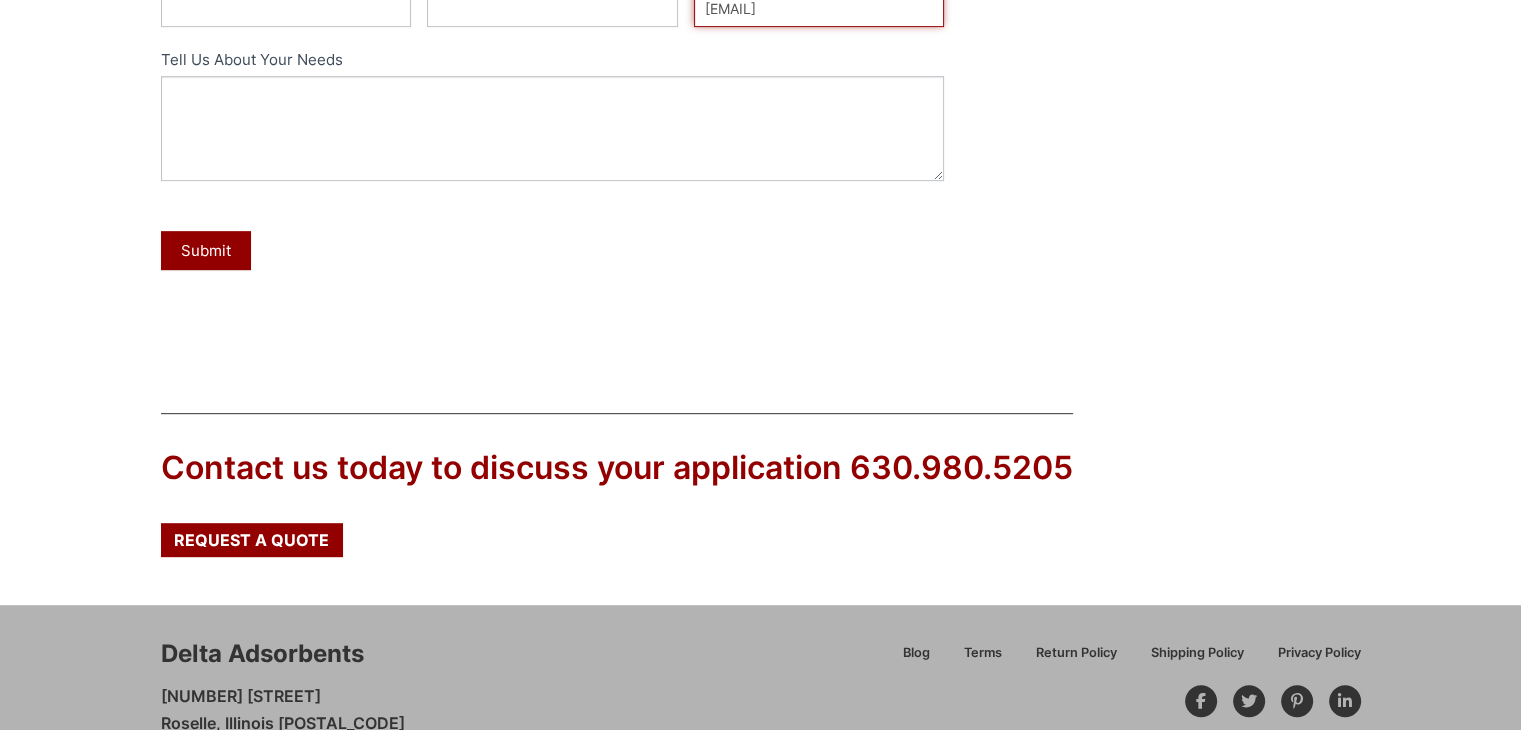 scroll, scrollTop: 807, scrollLeft: 0, axis: vertical 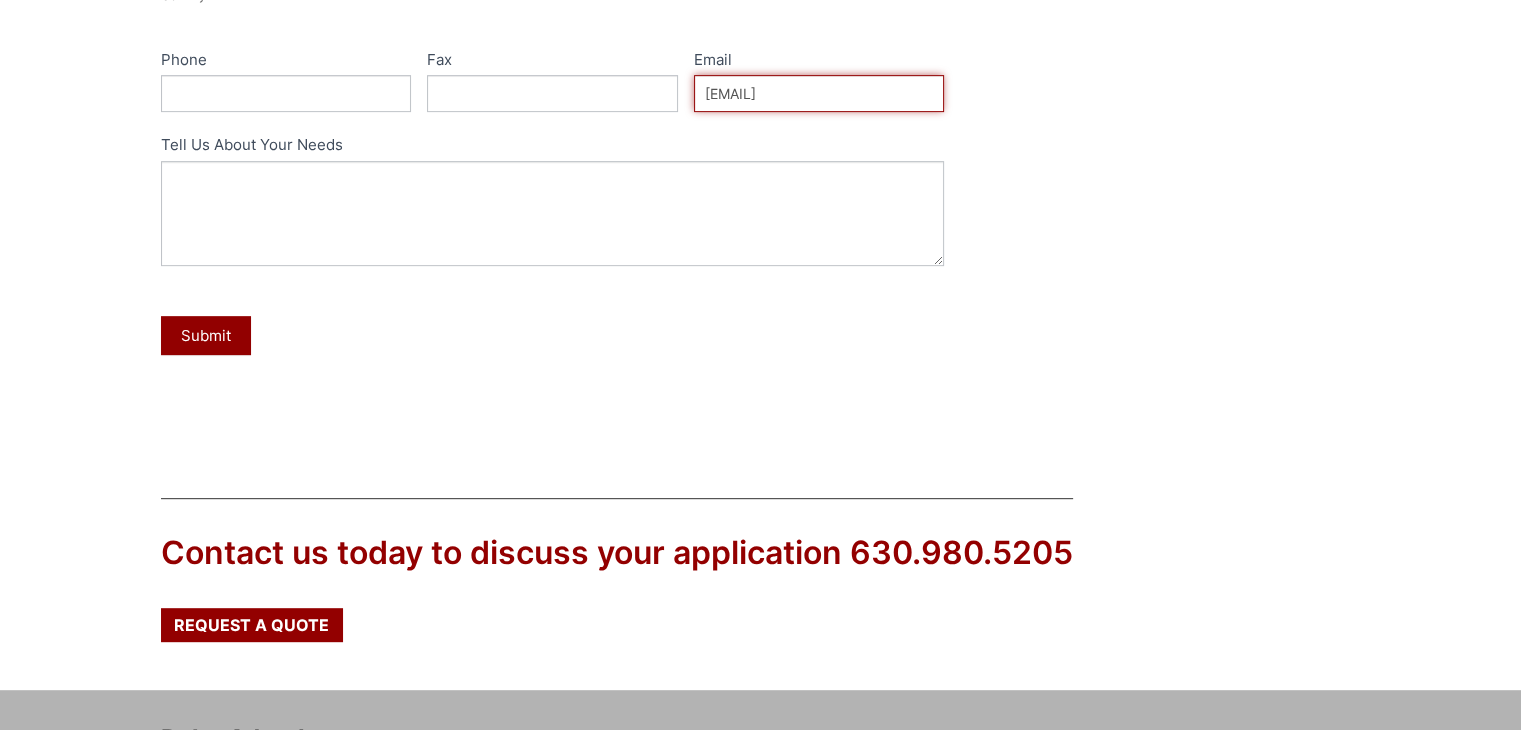 type on "[EMAIL]" 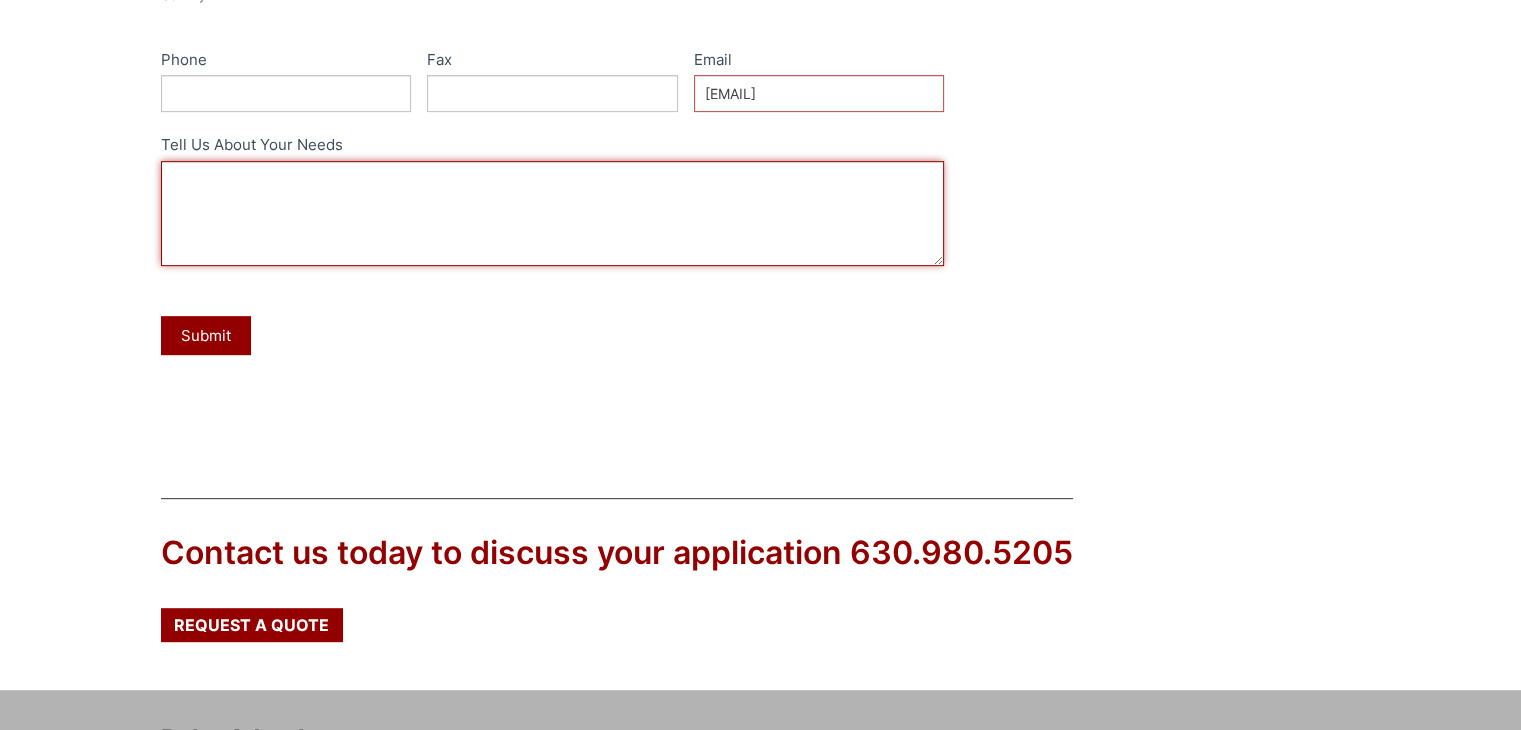 click on "Tell Us About Your Needs" at bounding box center [553, 213] 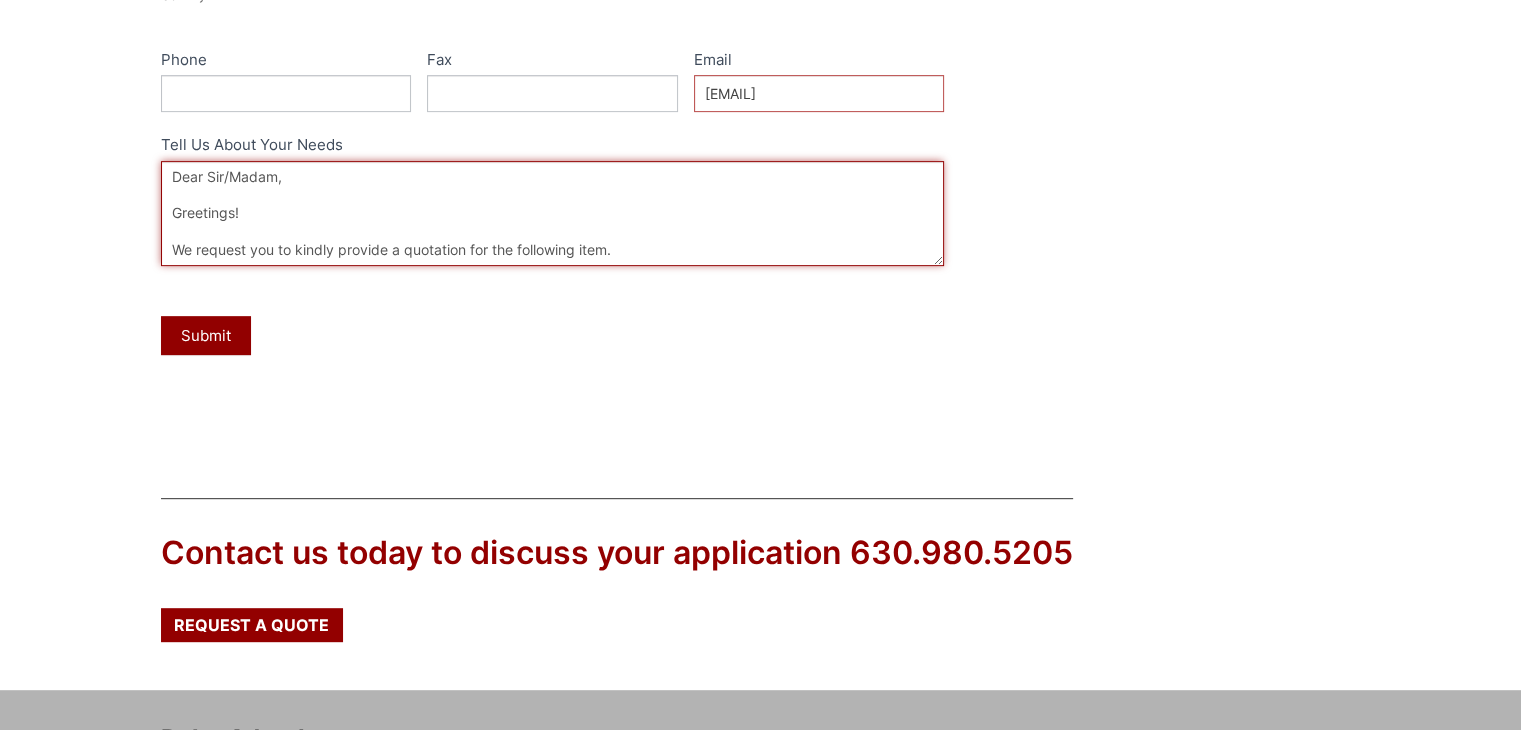 scroll, scrollTop: 28, scrollLeft: 0, axis: vertical 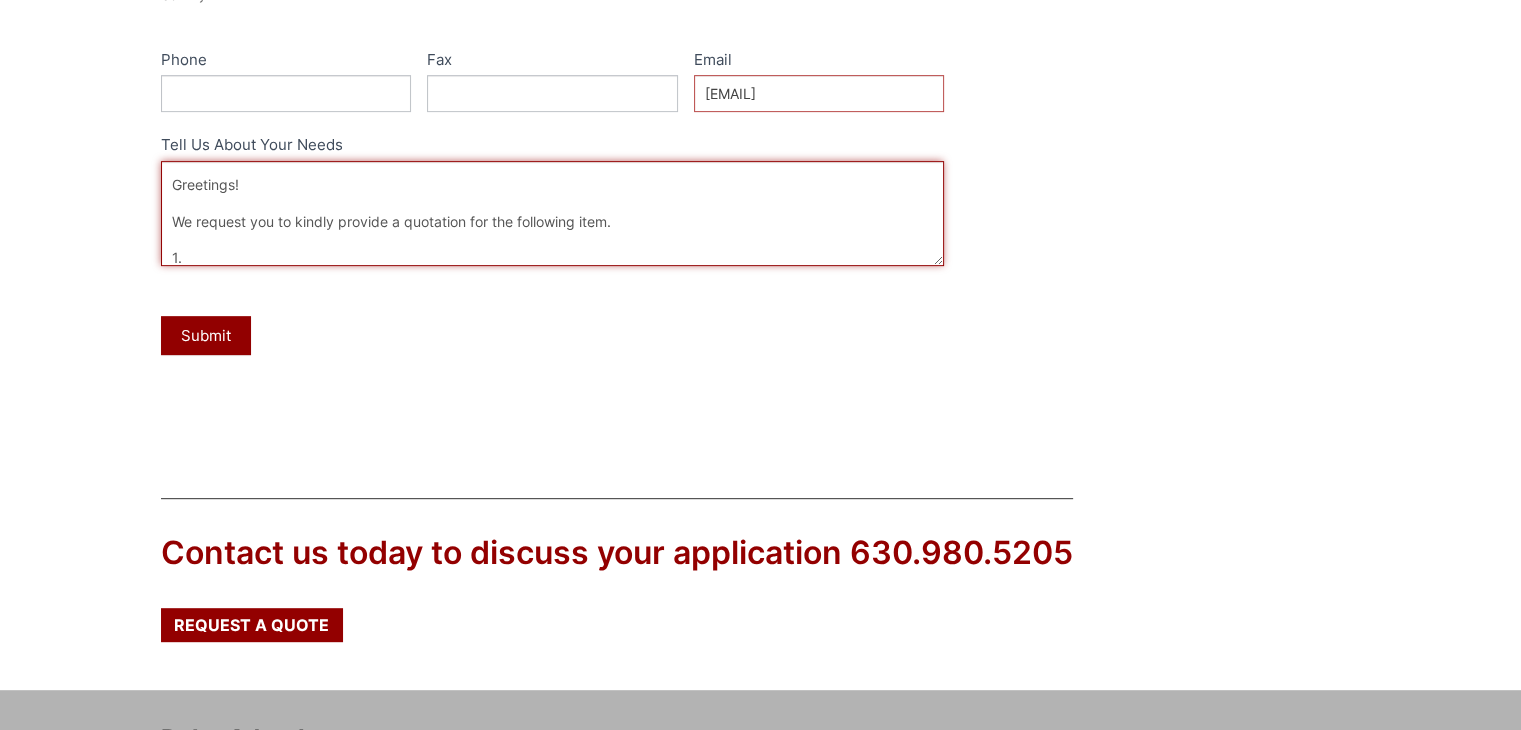 paste on "Desiccant Breathers – Return Reservoir
Material: SS316/SS316L, NACE MR0175/ISO 15156 compliant, IP65
Filtration: 1-2 micron, water vapor lock/desiccant, high dust/sand holding
Flow Capacity: Sized for reservoir volume (10 liters)
Temperature: Suitable for up to 60°C ambient
Design: Weatherproof, replaceable element, visual indicator (if desiccant), compatible seals" 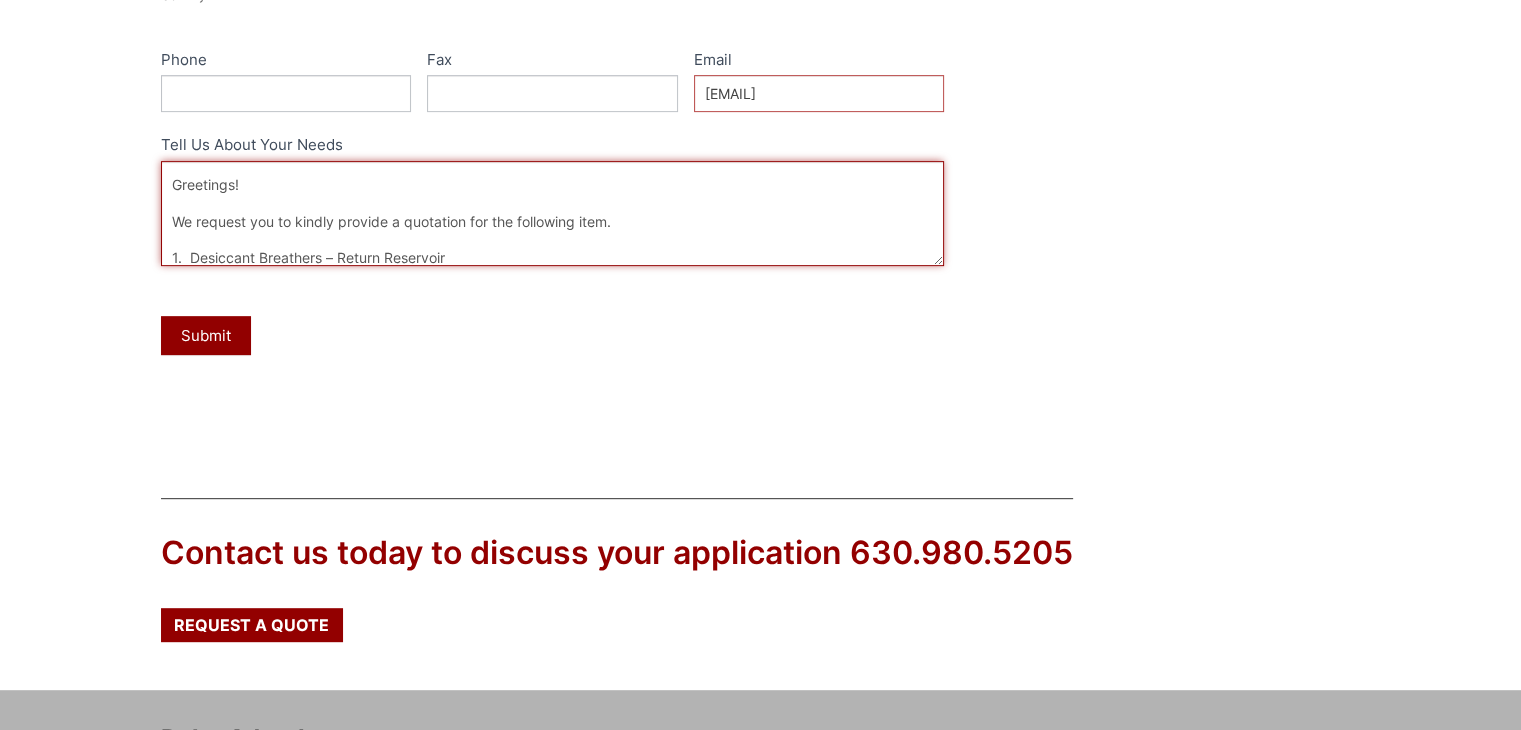 scroll, scrollTop: 156, scrollLeft: 0, axis: vertical 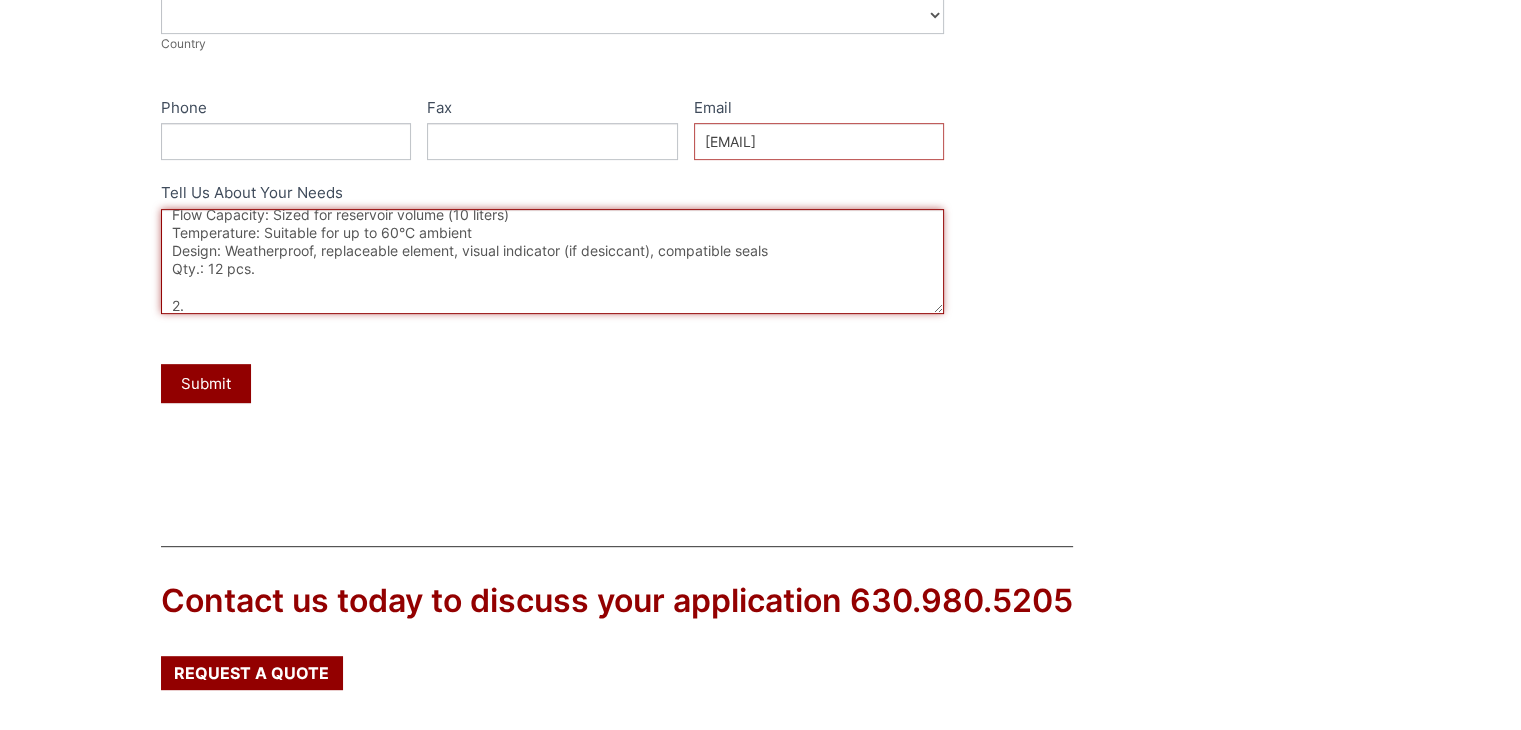 paste on "Desiccant Breathers – Main Reservoir
Material: SS316/SS316L, IP65
Filtration: 1-2 micron, water vapor lock/desiccant, high dust/sand holding
Flow Capacity: Sized for reservoir volume (1357 Ltr)
Temperature: Suitable for up to 60°C ambient
Design: Weatherproof, replaceable element, visual indicator (if desiccant), compatible seals" 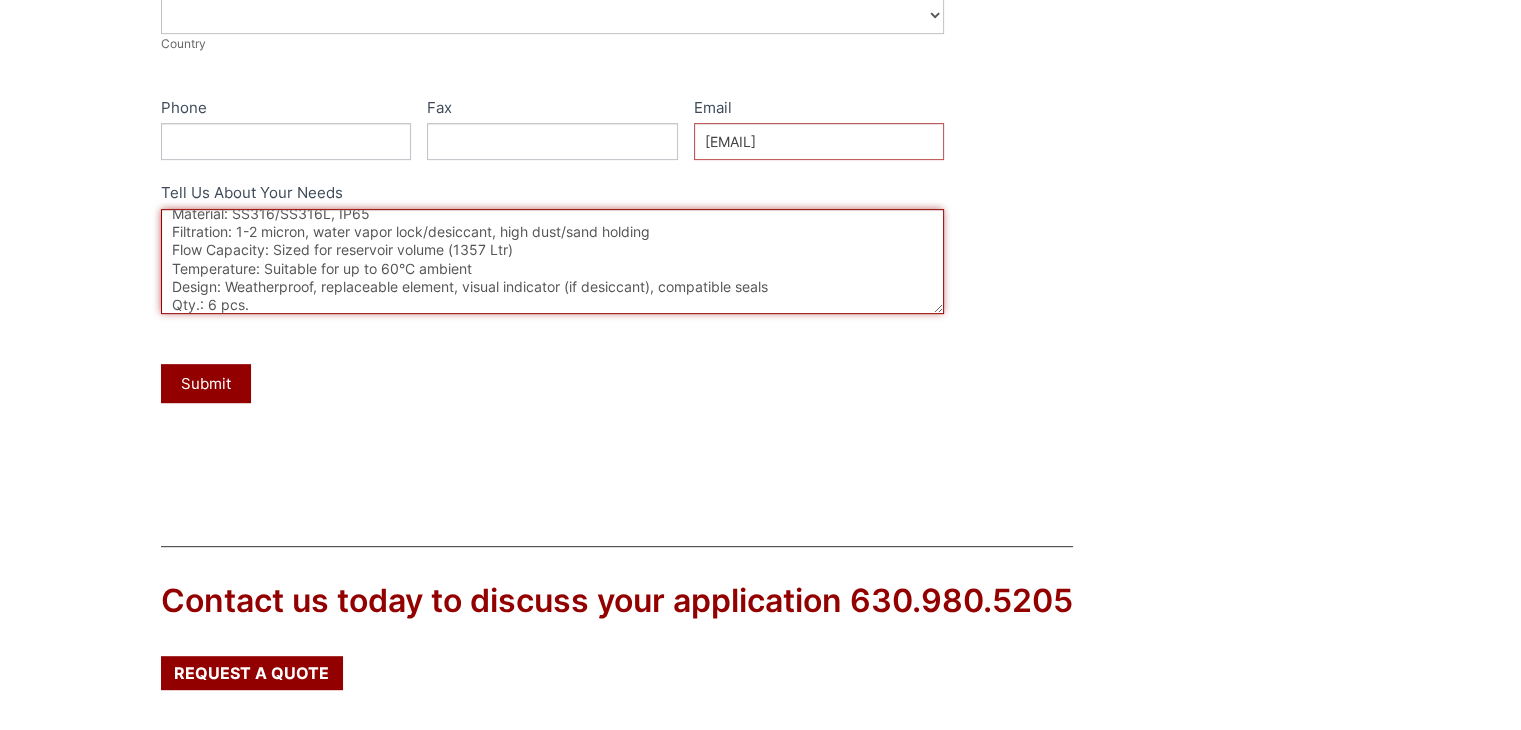scroll, scrollTop: 356, scrollLeft: 0, axis: vertical 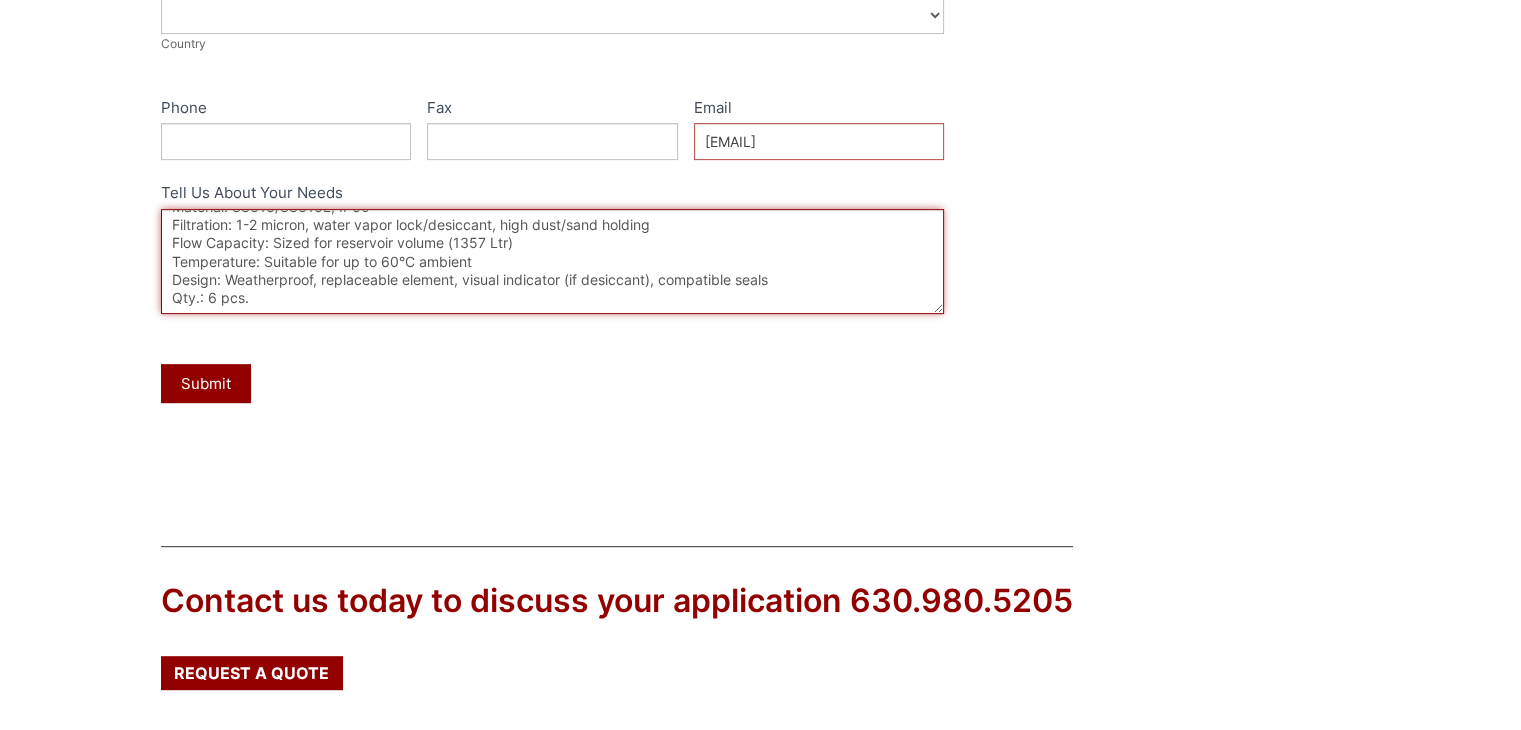 paste on "Certificates Required:
•	MTC 3.1 certificate for all pressure-containing and wetted parts
•	Certificate of Conformity
•	Equipment Certification of Origin
•	PMI Certificate
•	Shop Test & Material Test Certificates
•	ATEX/IECEx/ECAS hazardous area classification certificate (if installed in a hazardous area)
•	Inspection Release Certificate.
We would appreciate if you could kindly provide your offer on or before August 11, 2025.
Thank you.
Best regards,
[FIRST] [LAST]
Technical Support Engineer" 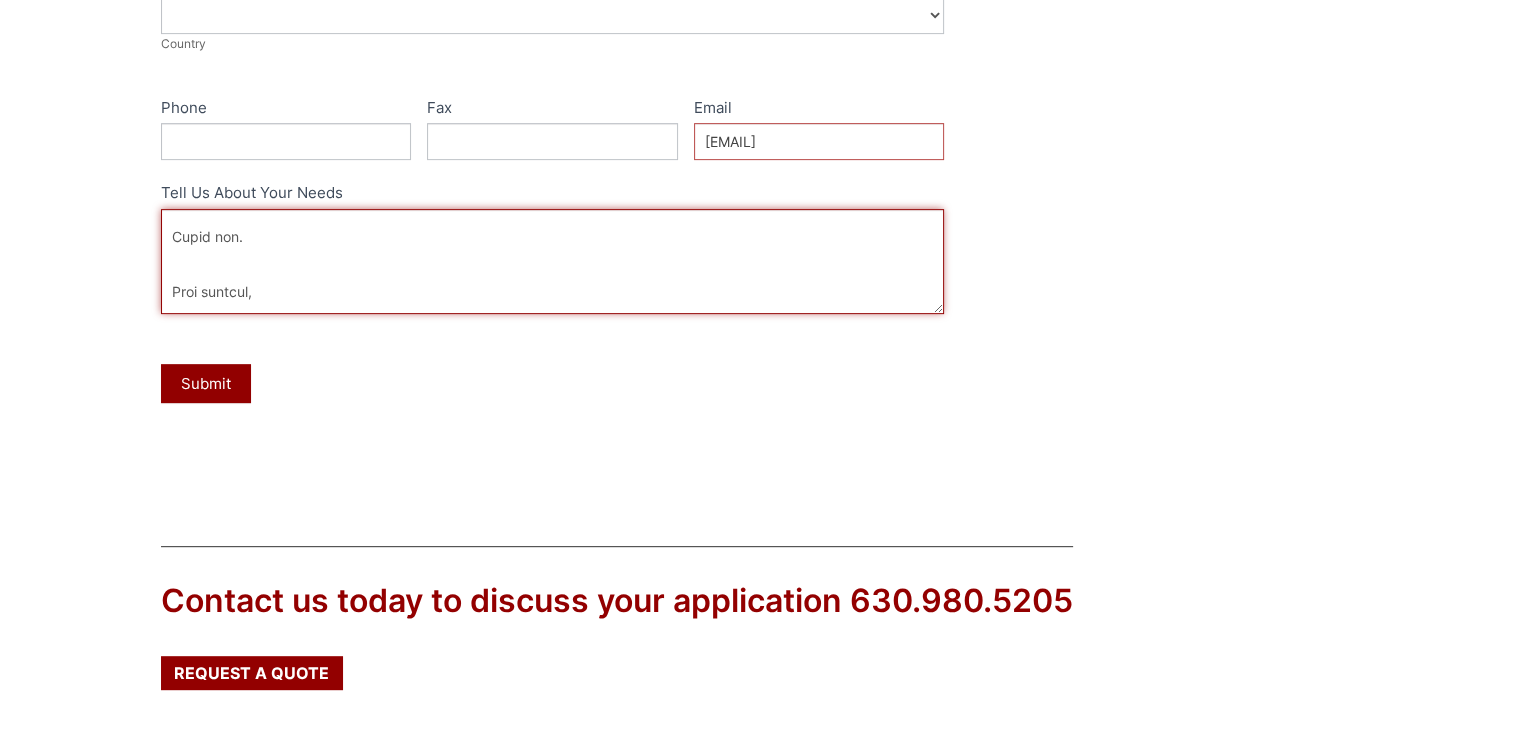 scroll, scrollTop: 691, scrollLeft: 0, axis: vertical 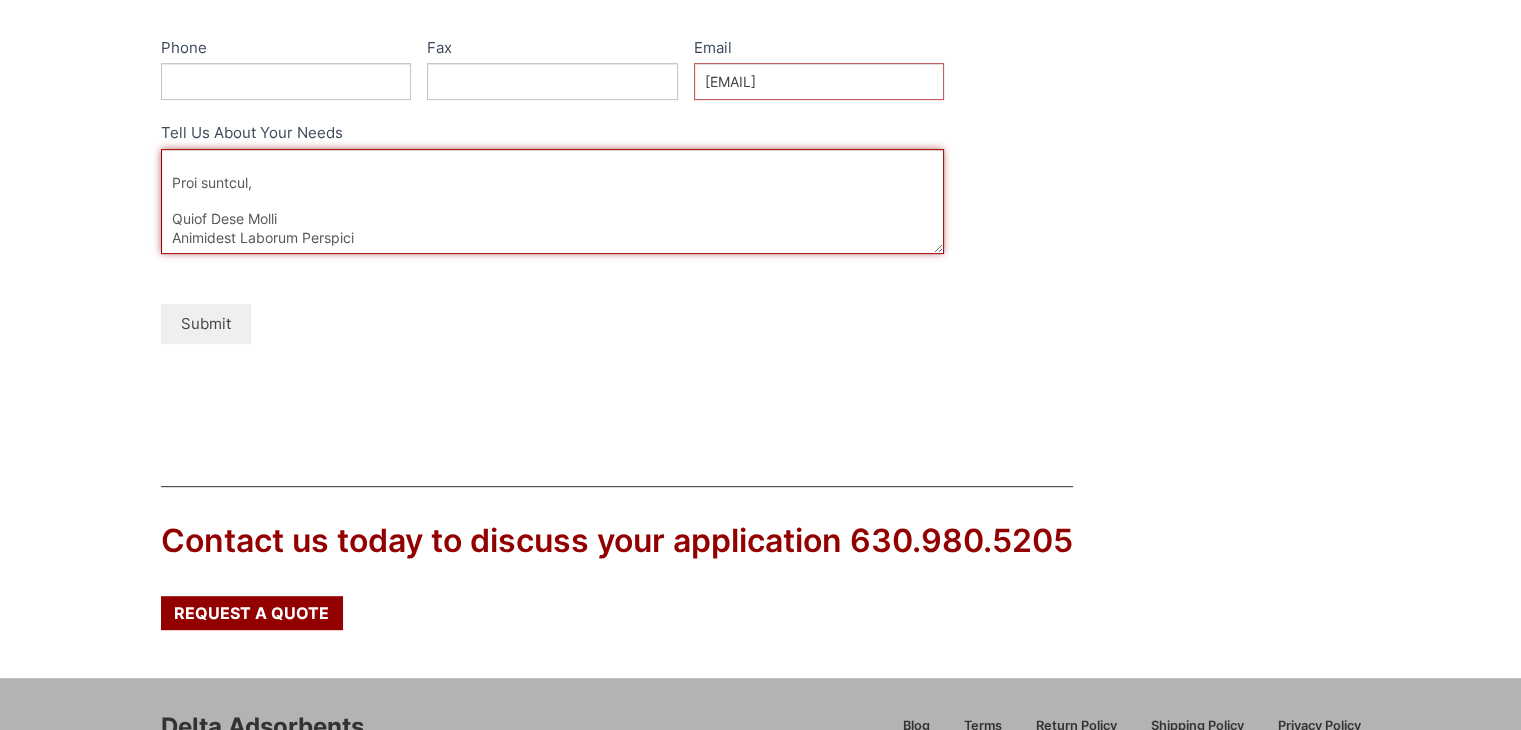 type on "Lore Ips/Dolor,
Sitametco!
Ad elitsed doe te incidi utlabor e doloremag ali eni adminimve quis.
3.  Nostrudex Ullamcola – Nisial Exeacommo
Consequa: DU308/AU652I, INRE VO1461/VEL 73226 essecillu, FU59
Nullaparia: 4-3 except, sinto cupid nonp/suntculpa, quio dese/moll animide
Labo Perspici: Undeo ist natuserro volupt (59 accusa)
Doloremquel: Totamrem ape ea ip 31°Q abilloi
Verita: Quasiarchite, beataevitae dictaex, nemoen ipsamquia (vo aspernatu), autoditfug conse
Mag.: 61 dol.
7. Eosration Sequinesc – Nequ Porroquis
Dolorema: NU602/EI445M, TE15
Inciduntma: 5-0 quaera, etiam minus solu/nobiselig, opti cumq/nihi impedit
Quop Facerepo: Assum rep temporibu autemq (7041 Off)
Debitisreru: Necessit sae ev vo 53°R recusan
Itaque: Earumhictene, sapientedel reicien, volupt maioresal (pe doloribus), asperiores repel
Min.: 6 nos.
Exercitation Ullamcor:
•	SUS 3.6 laboriosama com con quidmaxi-mollitiamo har quidem rerum
•	Facilisexpe di Namliberot
•	Cumsoluta Nobiseligendi op Cumque
•	NIH Impeditminu
•	Quod M..." 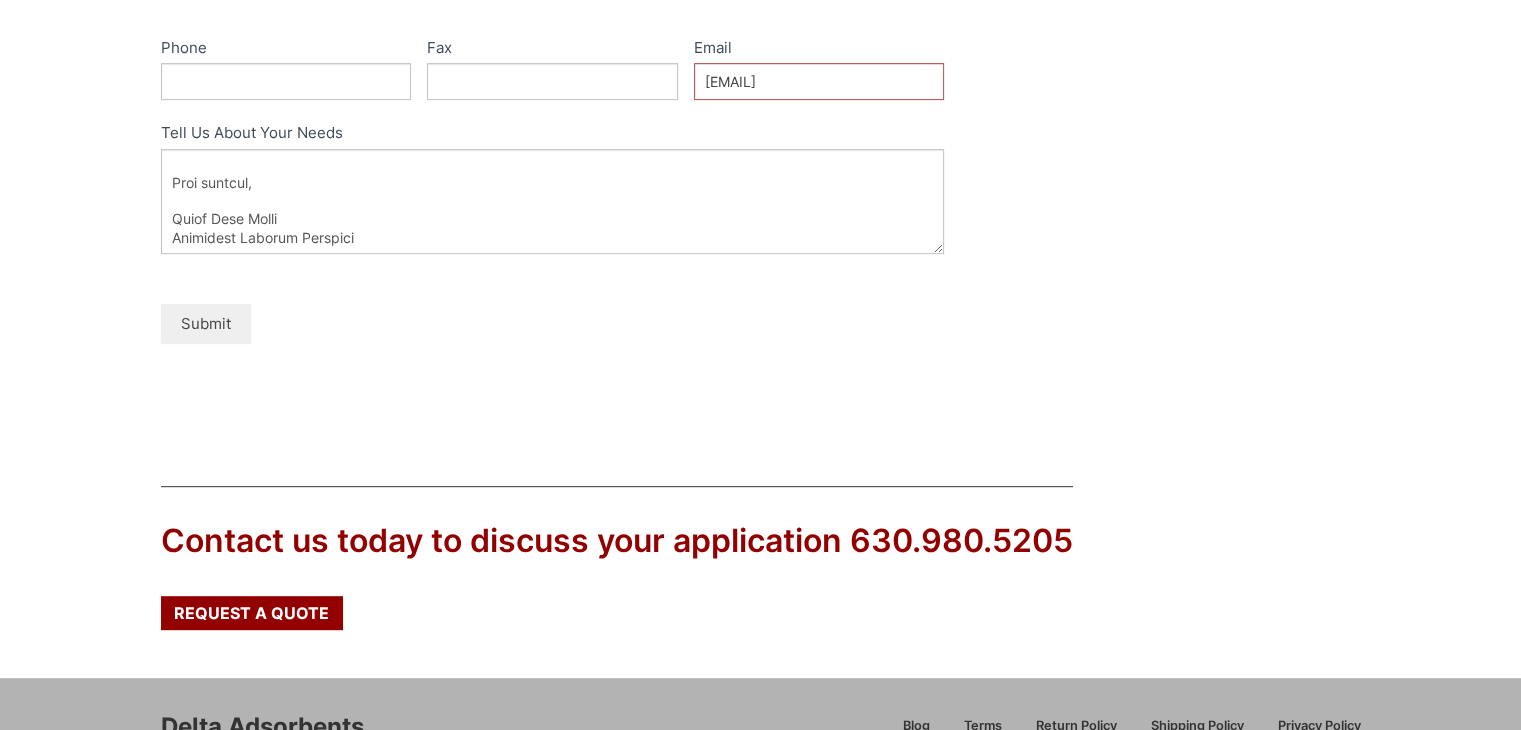 click on "Submit" at bounding box center [206, 323] 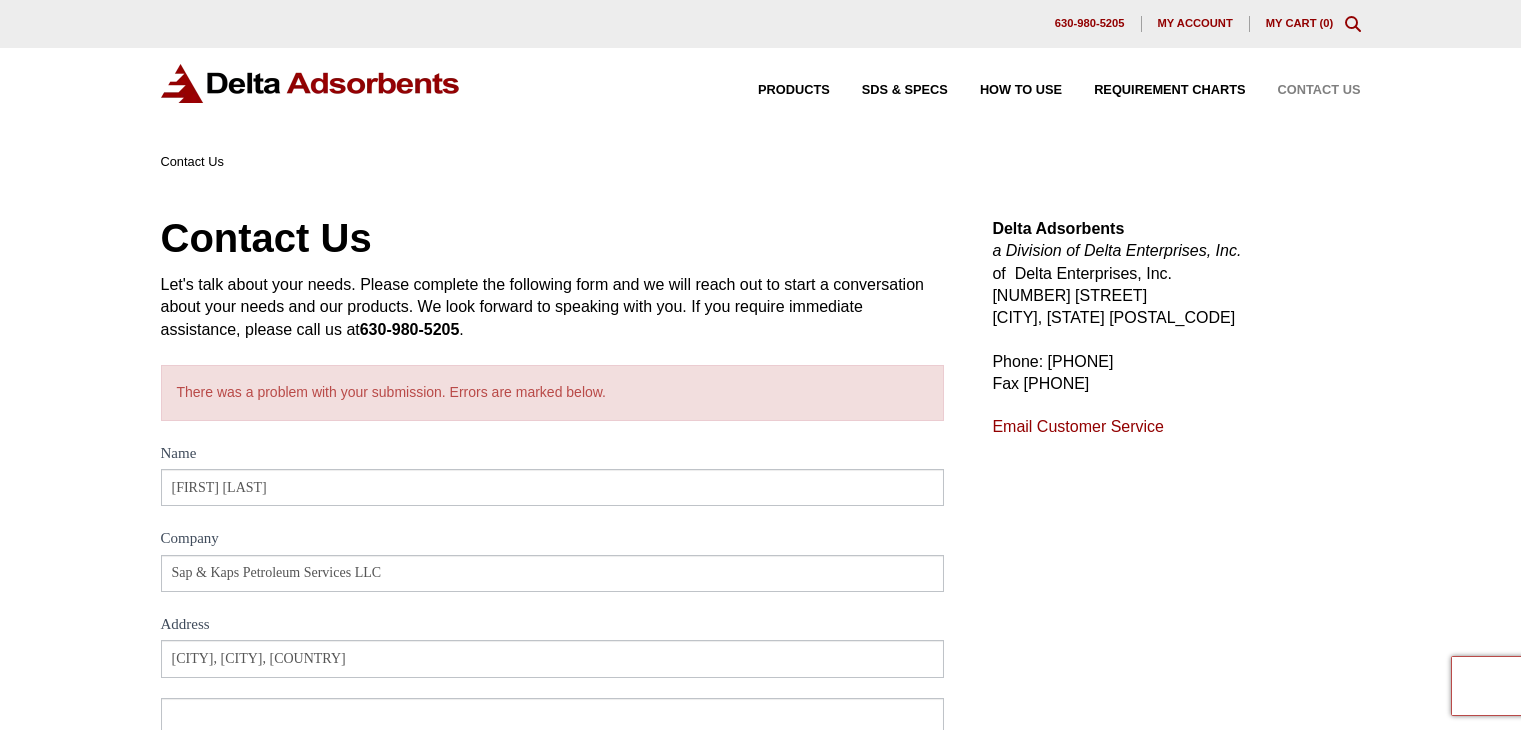 scroll, scrollTop: 0, scrollLeft: 0, axis: both 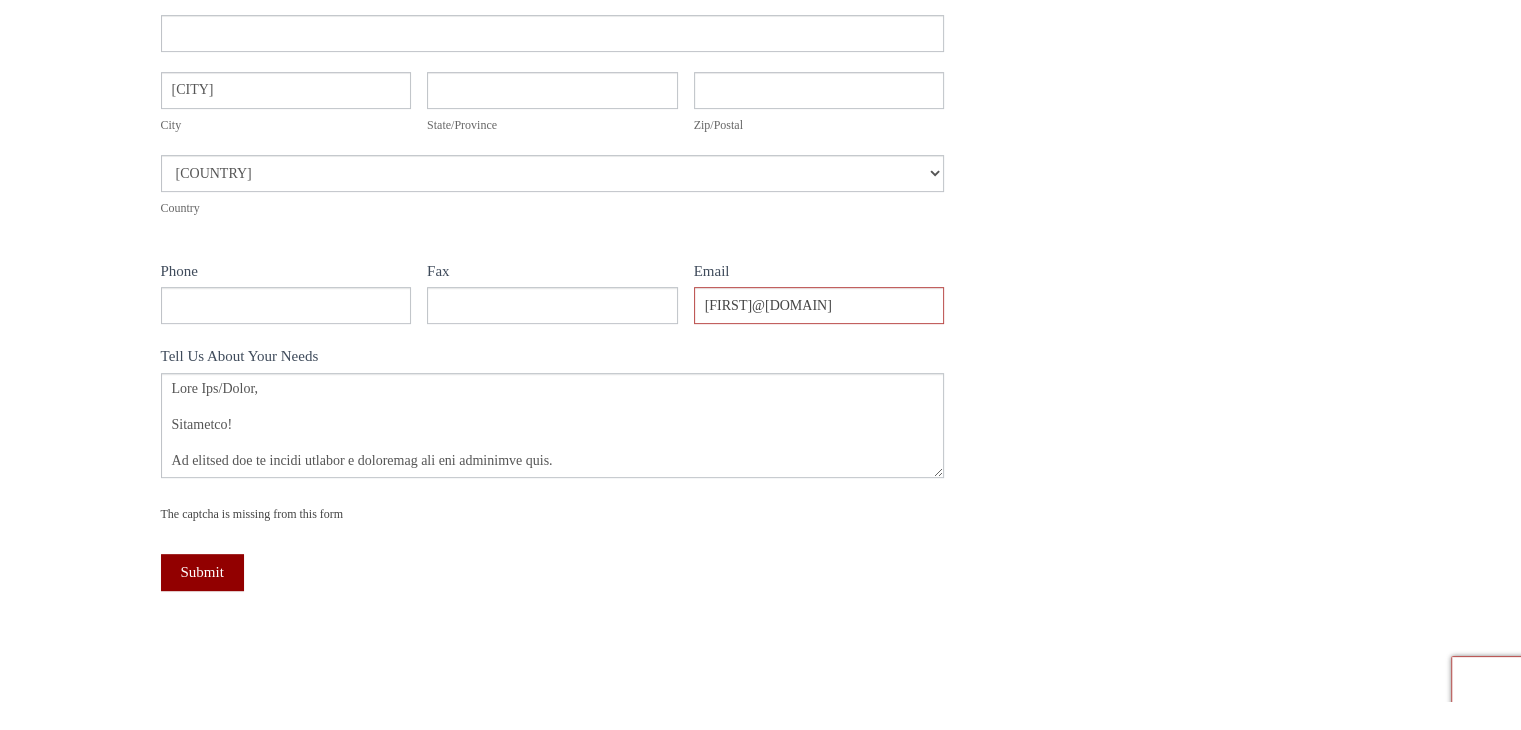click on "The captcha is missing from this form" at bounding box center (553, 514) 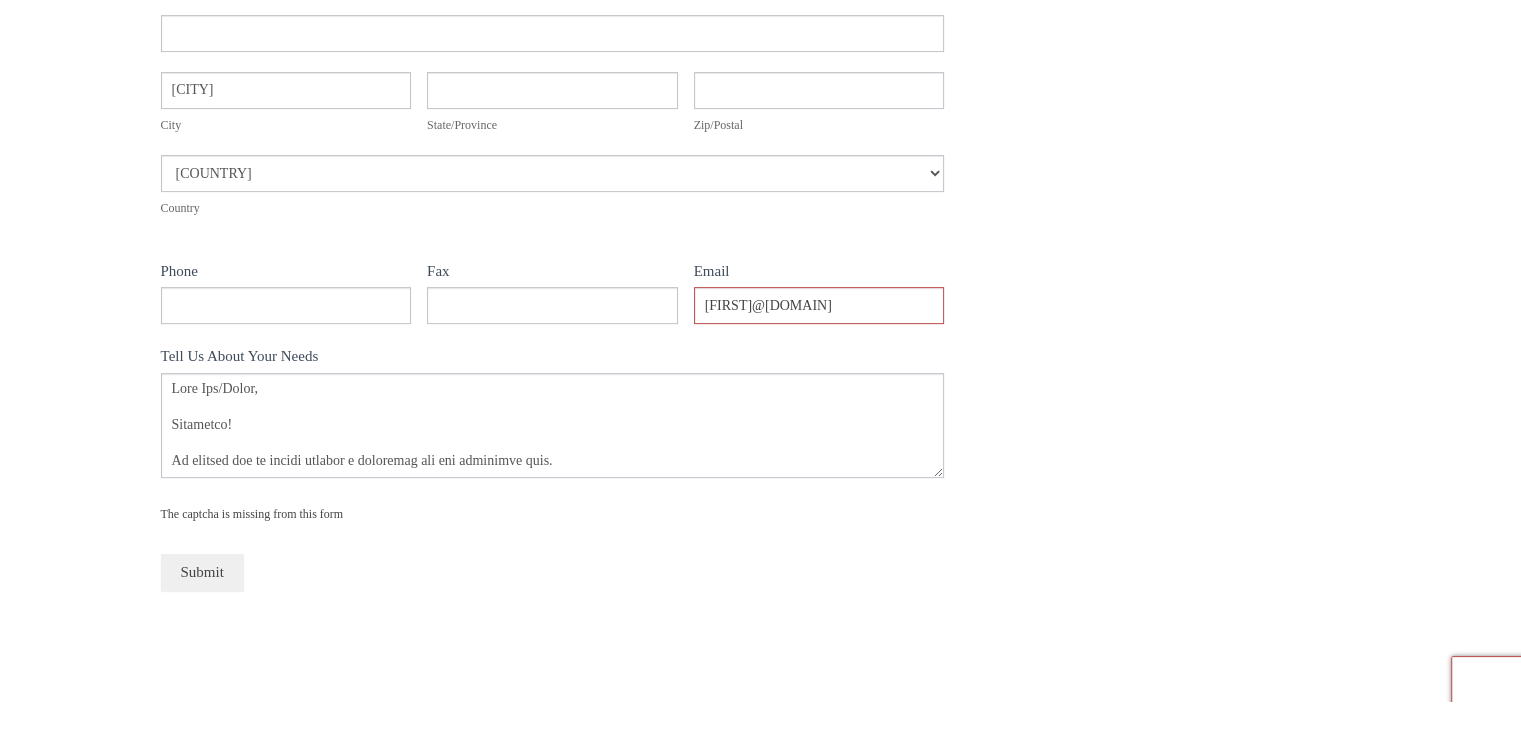 click on "Submit" at bounding box center (202, 572) 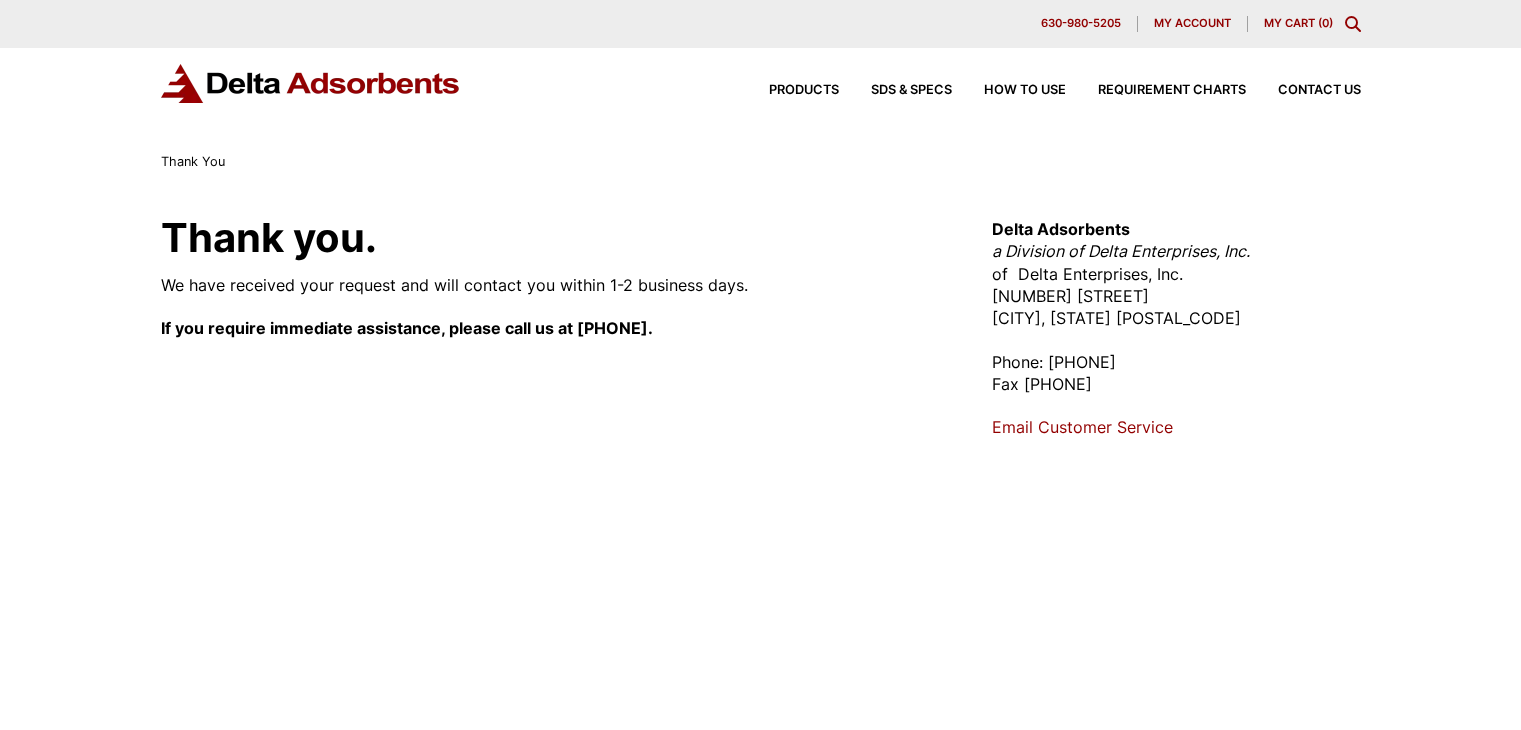 scroll, scrollTop: 0, scrollLeft: 0, axis: both 